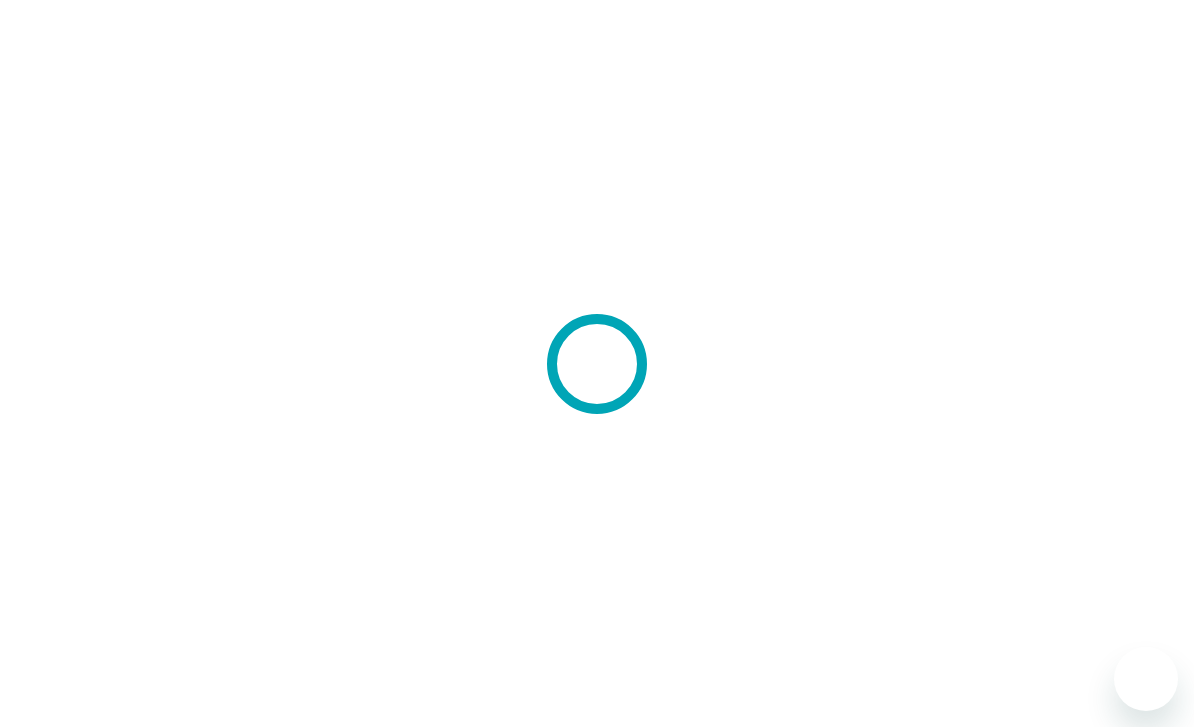scroll, scrollTop: 0, scrollLeft: 0, axis: both 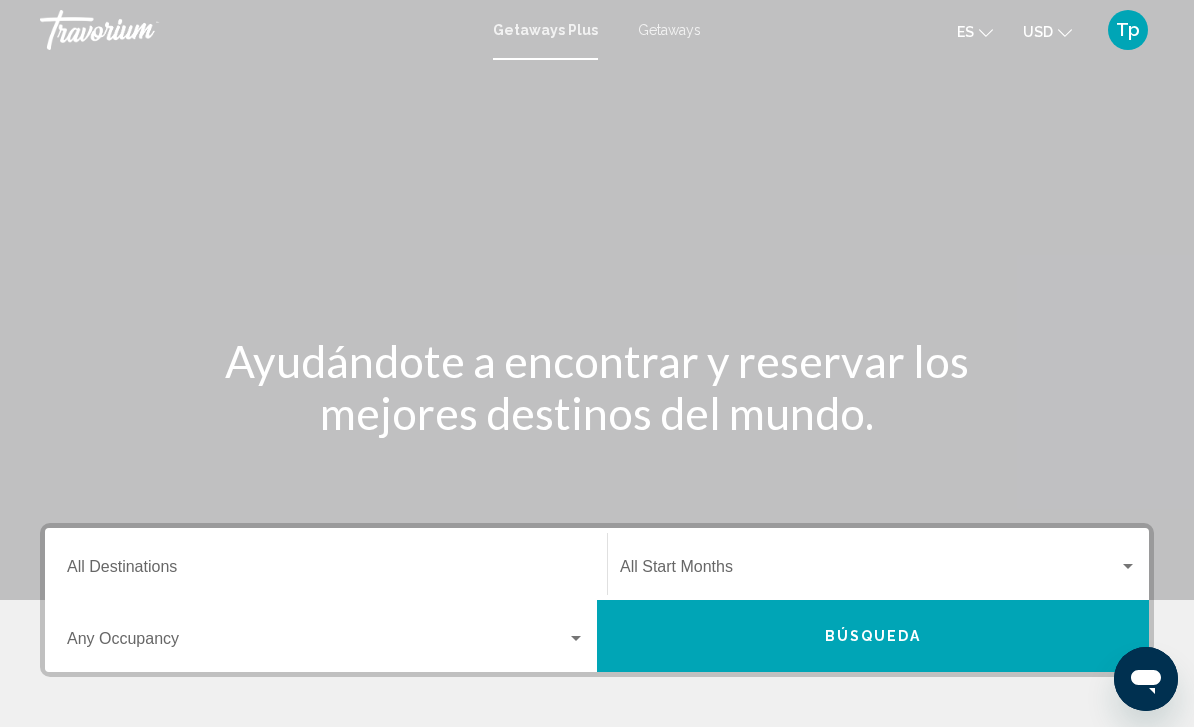 click on "Getaways" at bounding box center (669, 30) 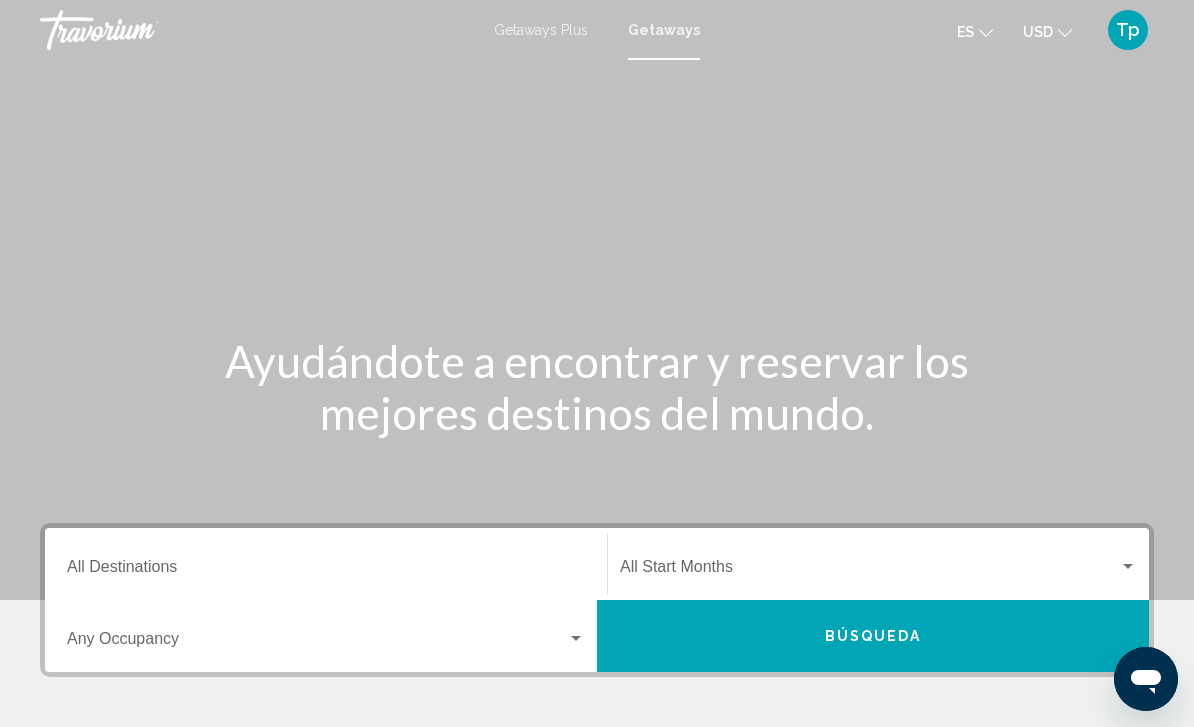 click on "Destination All Destinations" at bounding box center [326, 571] 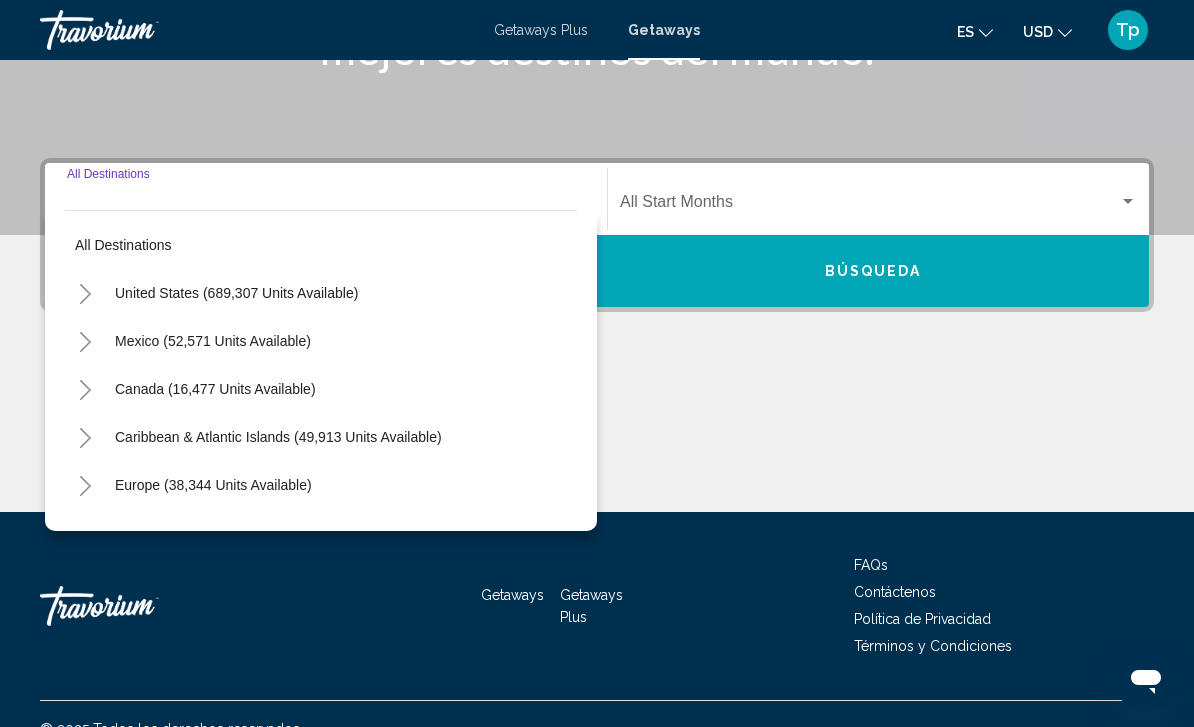 scroll, scrollTop: 395, scrollLeft: 0, axis: vertical 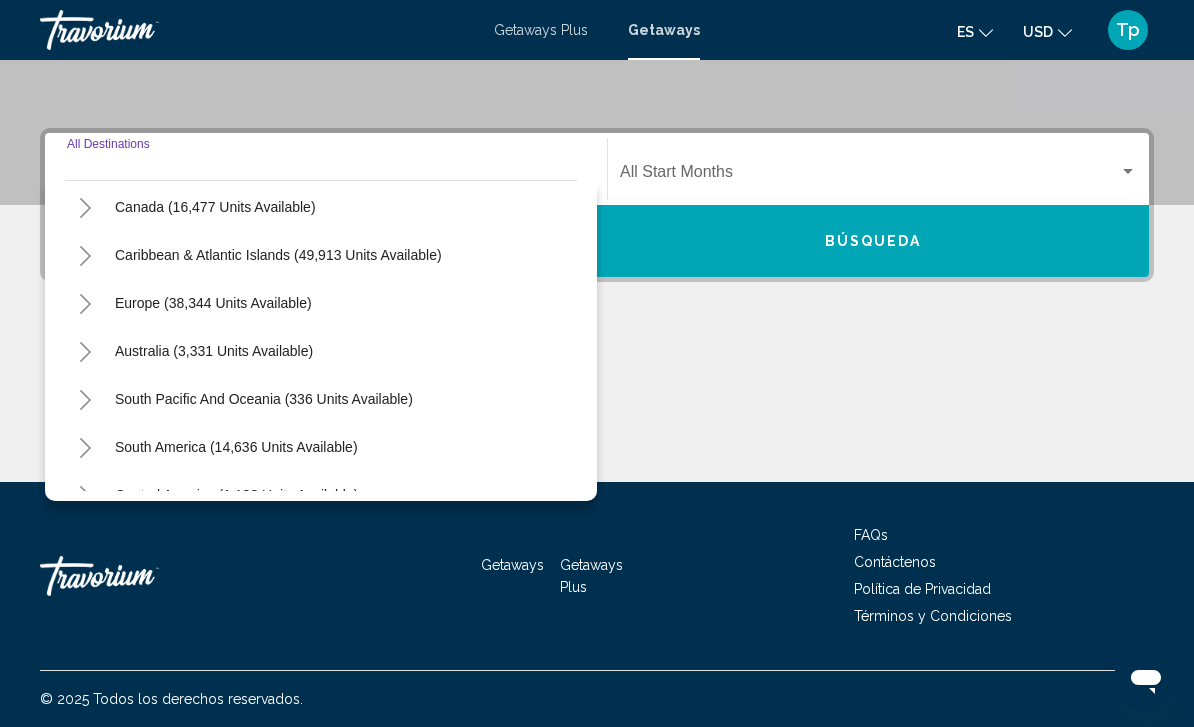 click 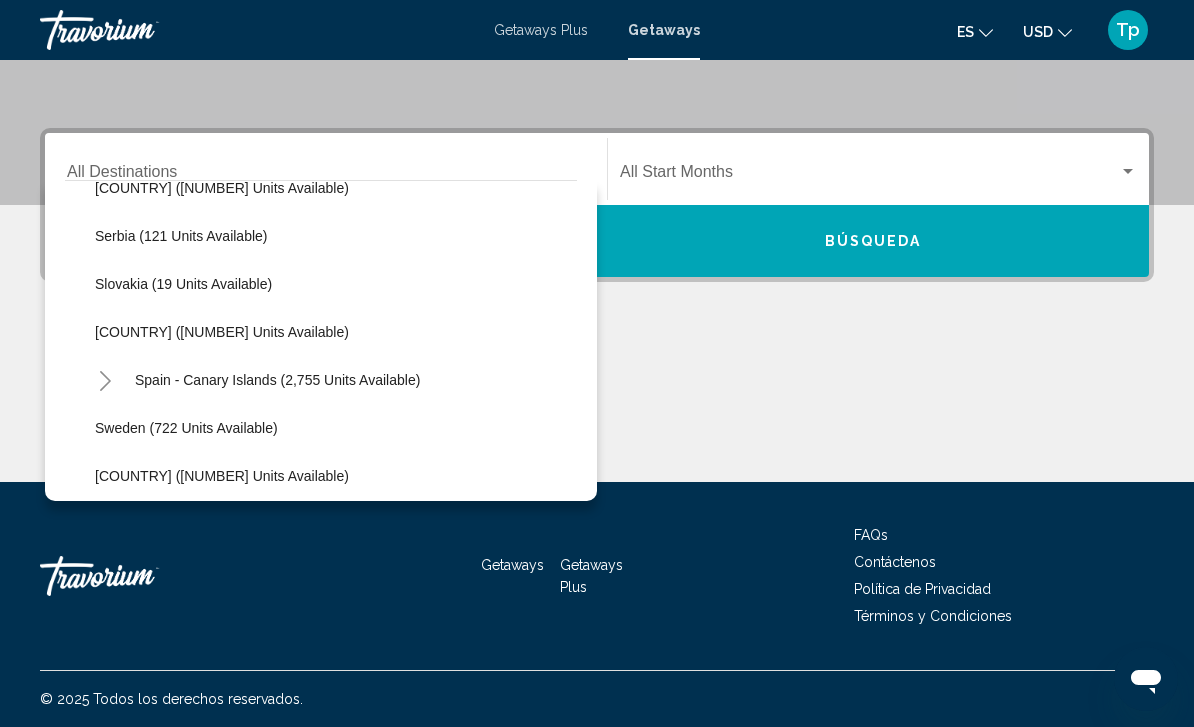 scroll, scrollTop: 940, scrollLeft: 0, axis: vertical 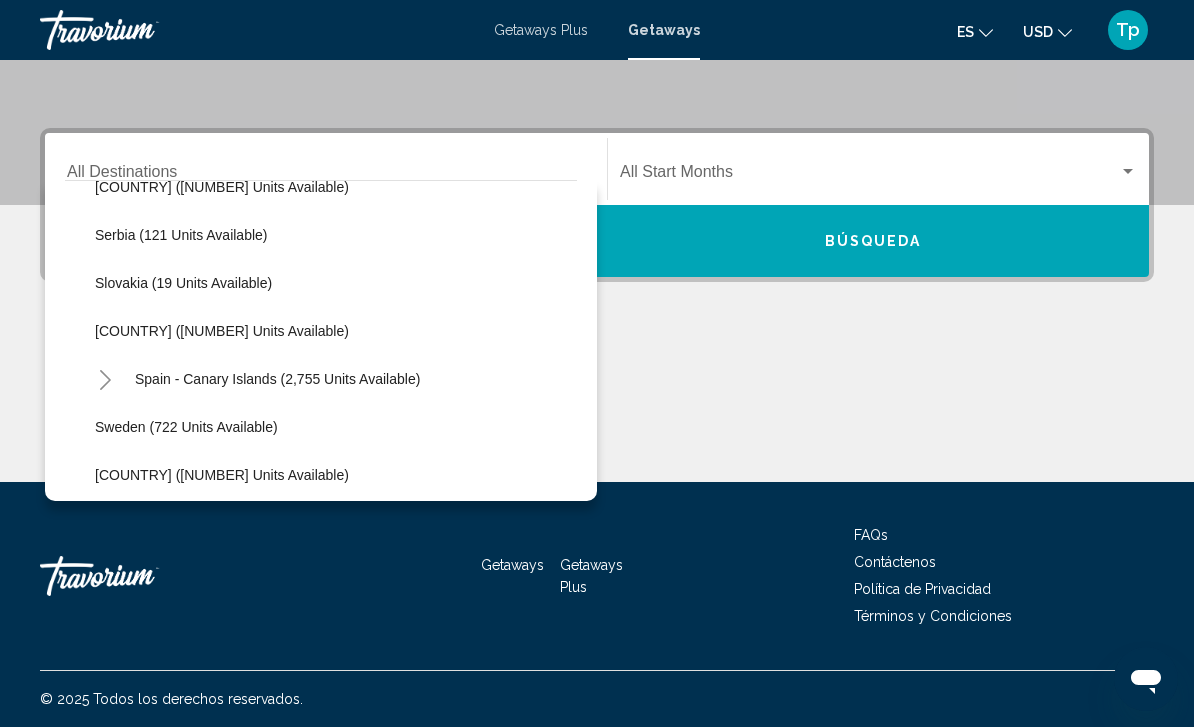 click on "Spain (7,599 units available)" 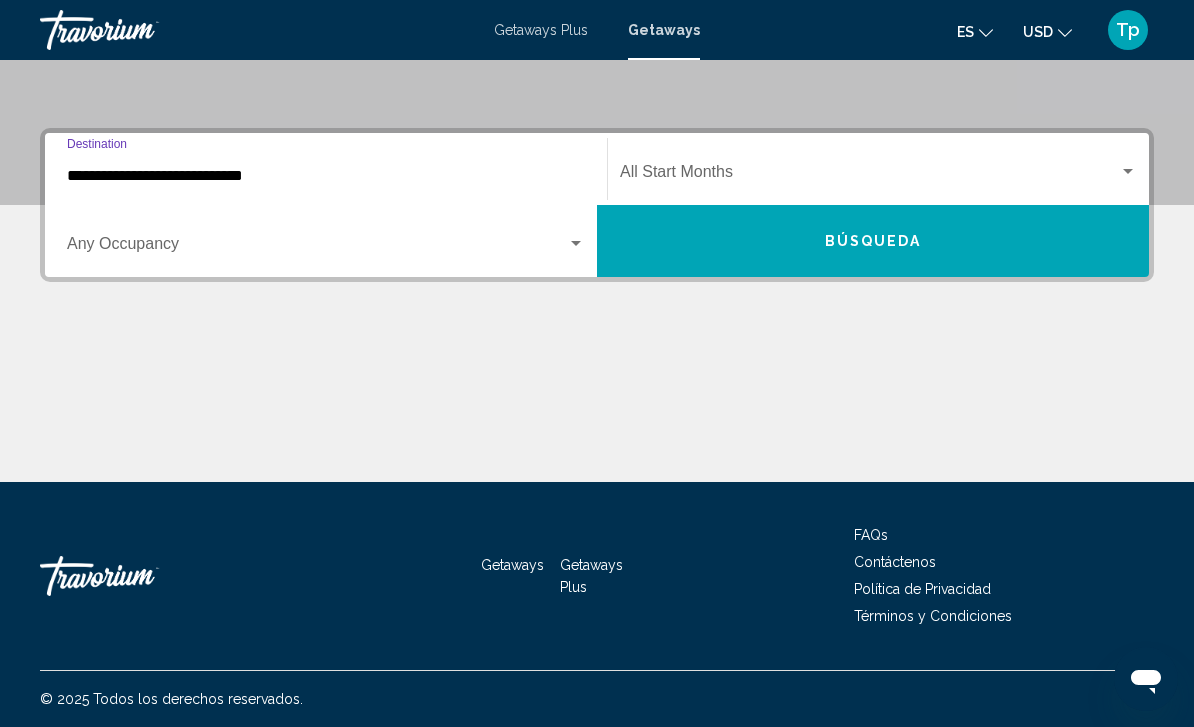 click at bounding box center (869, 176) 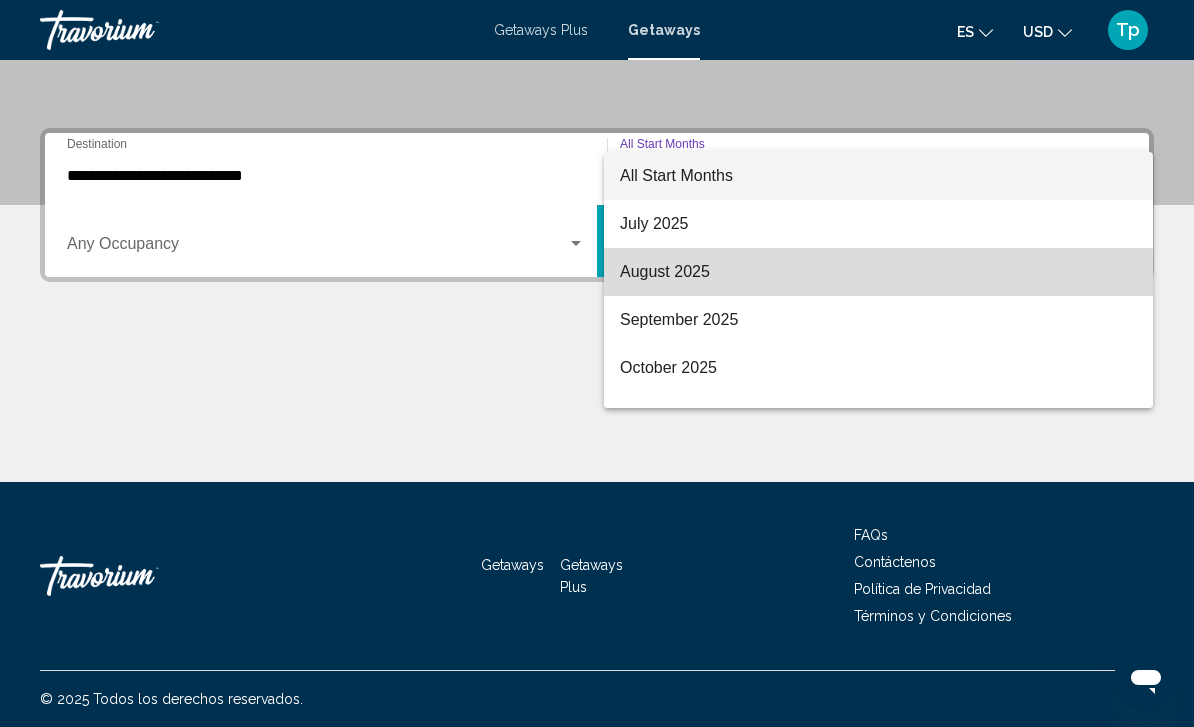 click on "August 2025" at bounding box center (878, 272) 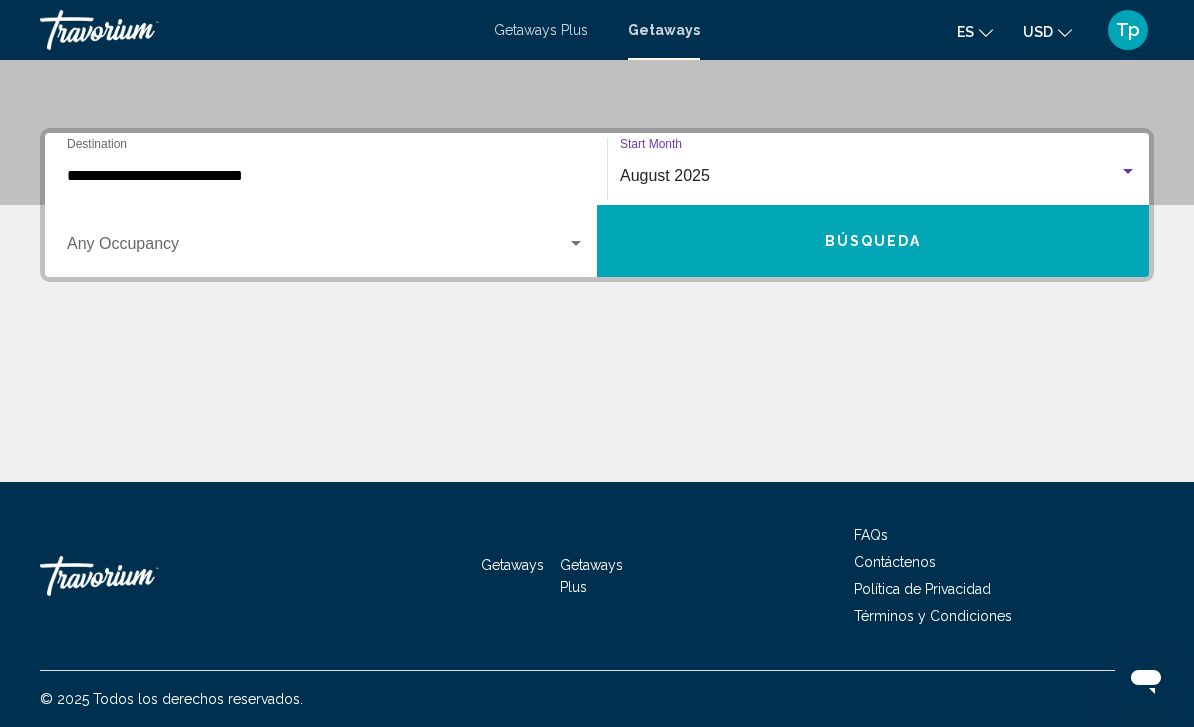click at bounding box center [317, 248] 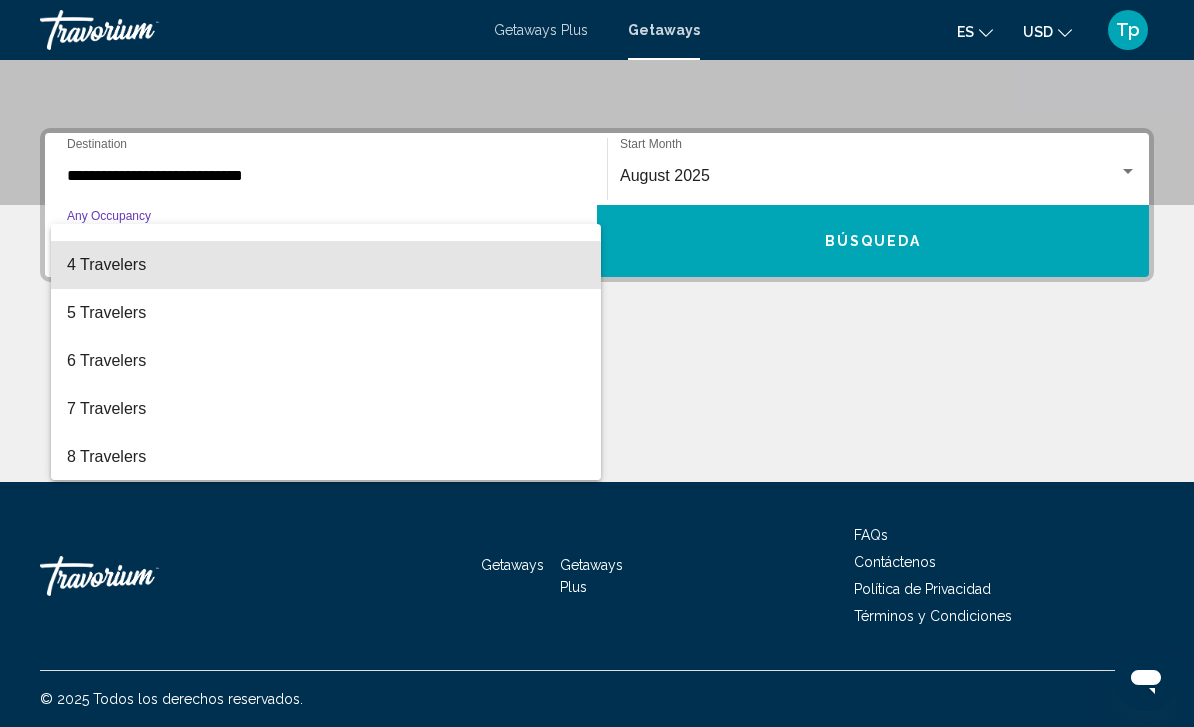 scroll, scrollTop: 129, scrollLeft: 0, axis: vertical 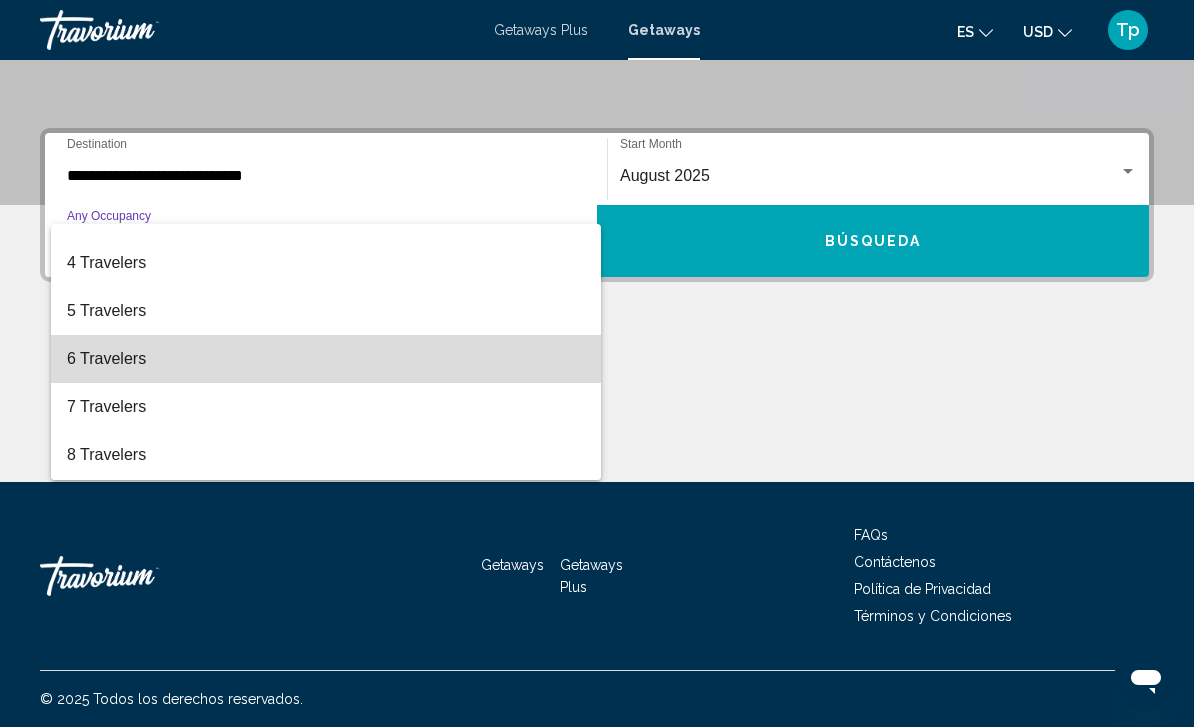 click on "6 Travelers" at bounding box center (326, 359) 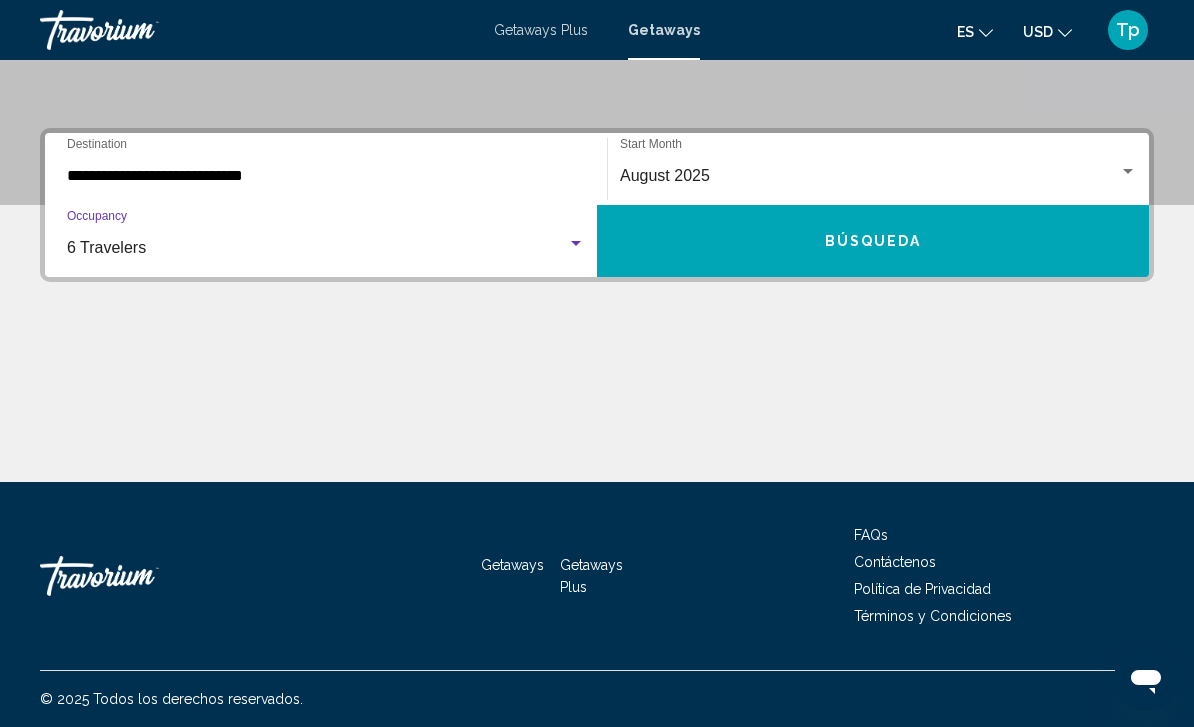 click on "Búsqueda" at bounding box center [873, 241] 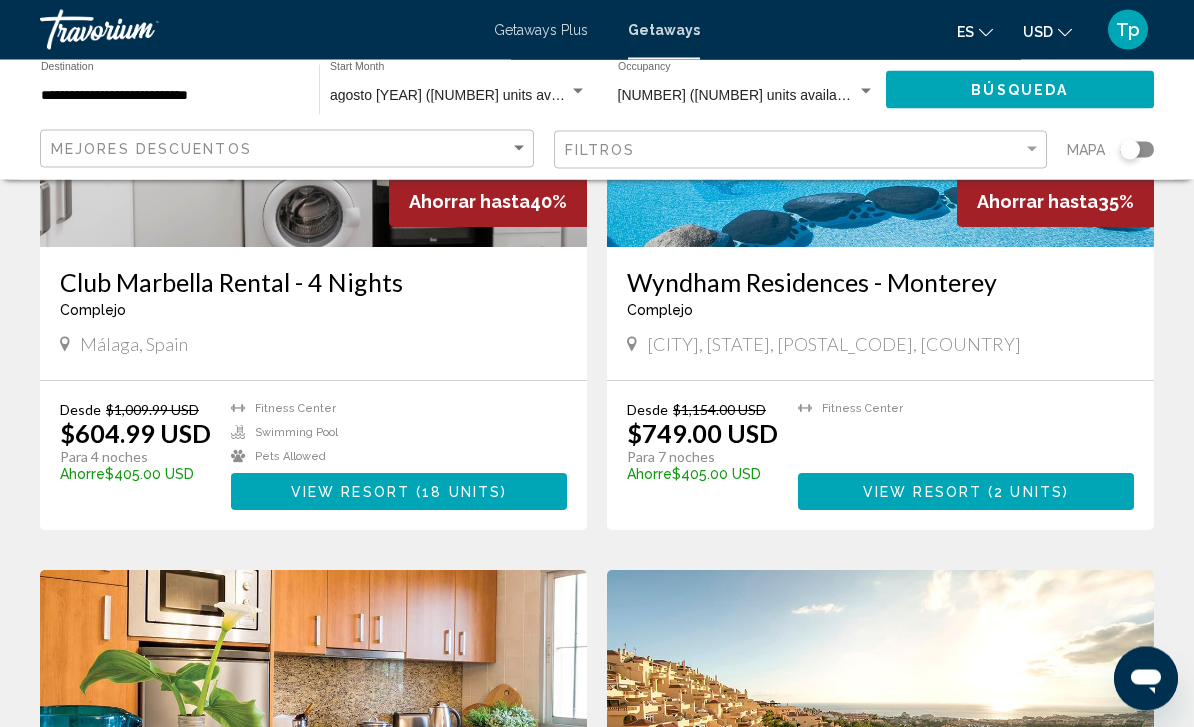 scroll, scrollTop: 345, scrollLeft: 0, axis: vertical 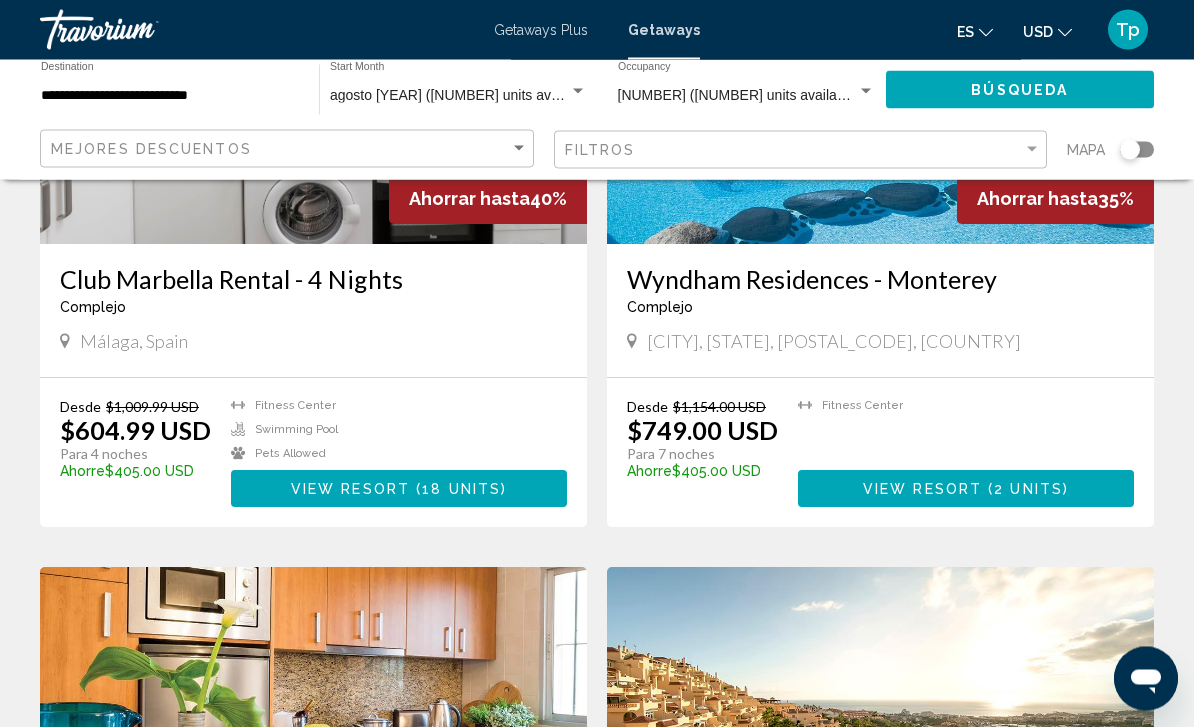 click on "USD" 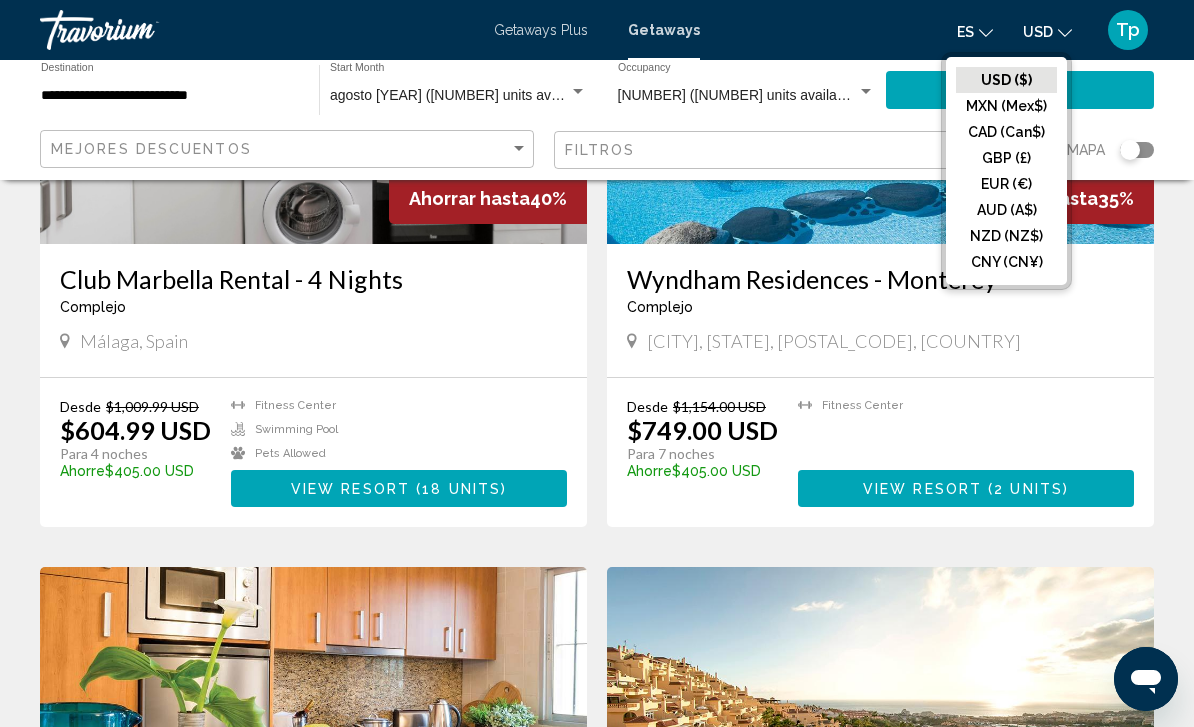click on "GBP (£)" 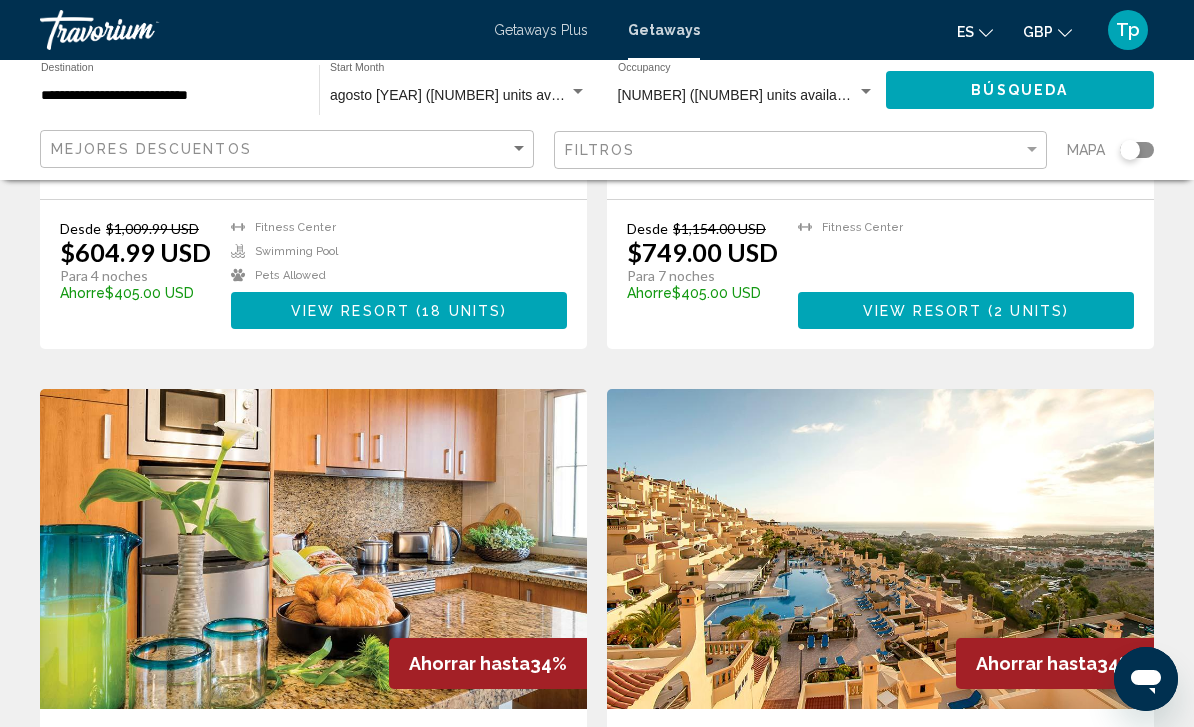 scroll, scrollTop: 0, scrollLeft: 0, axis: both 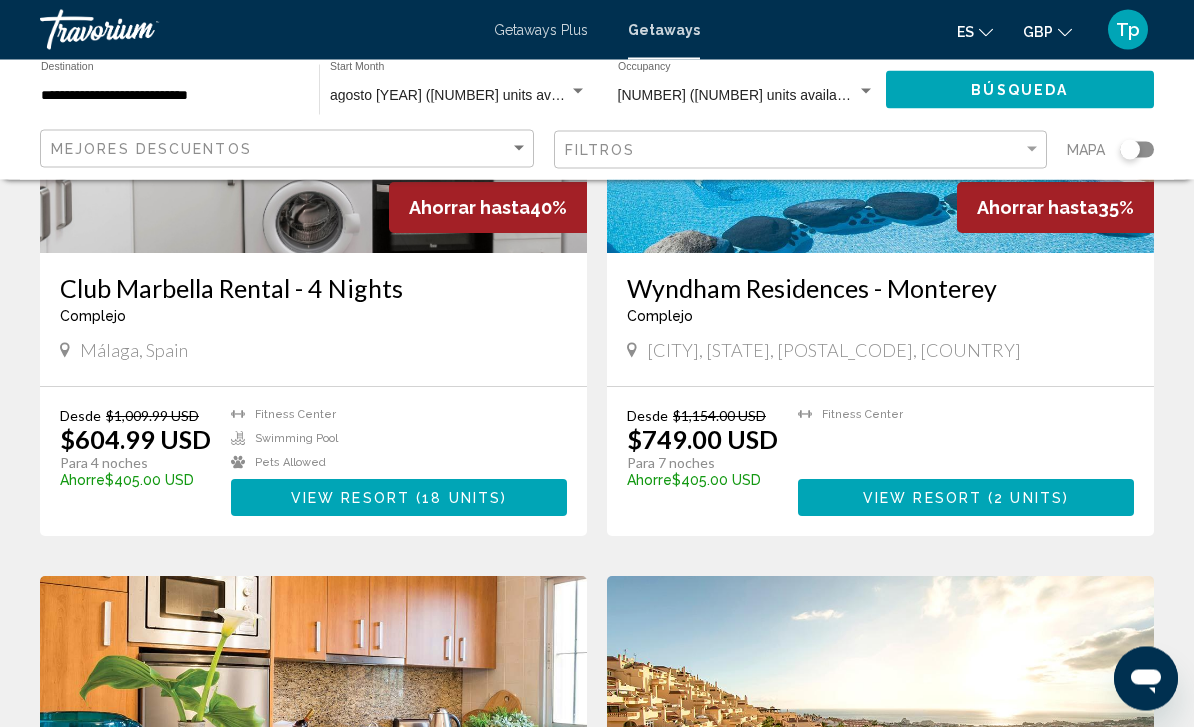 click on "GBP" 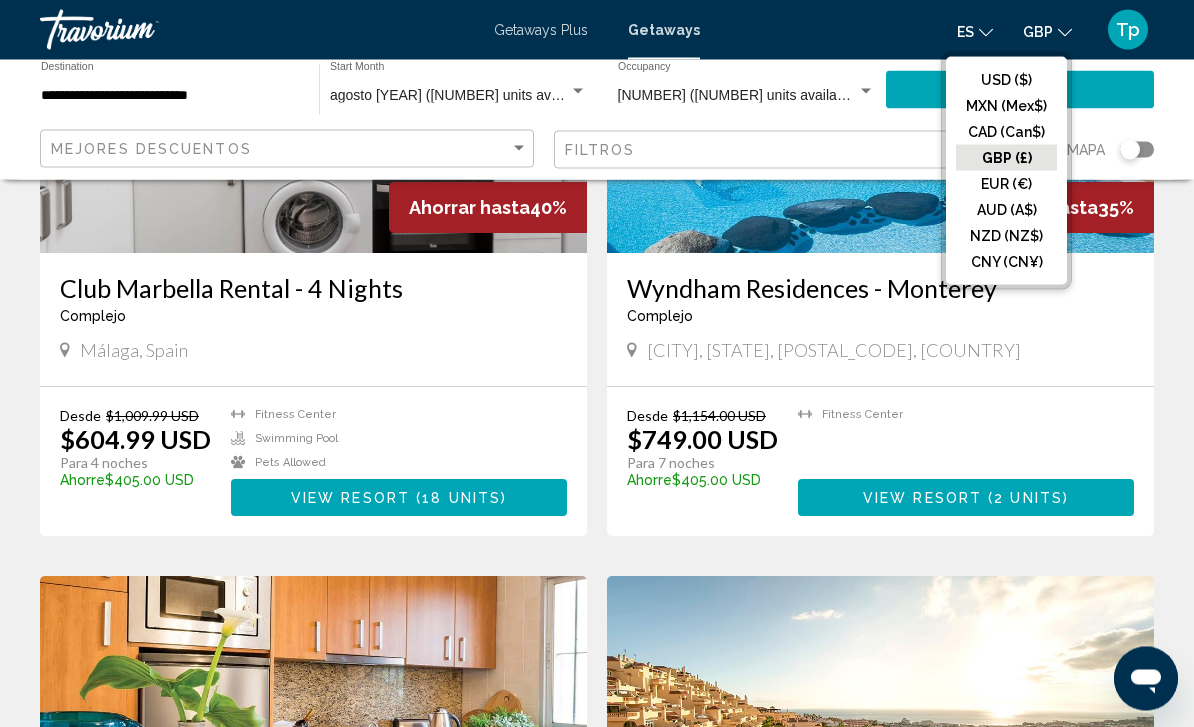 scroll, scrollTop: 337, scrollLeft: 0, axis: vertical 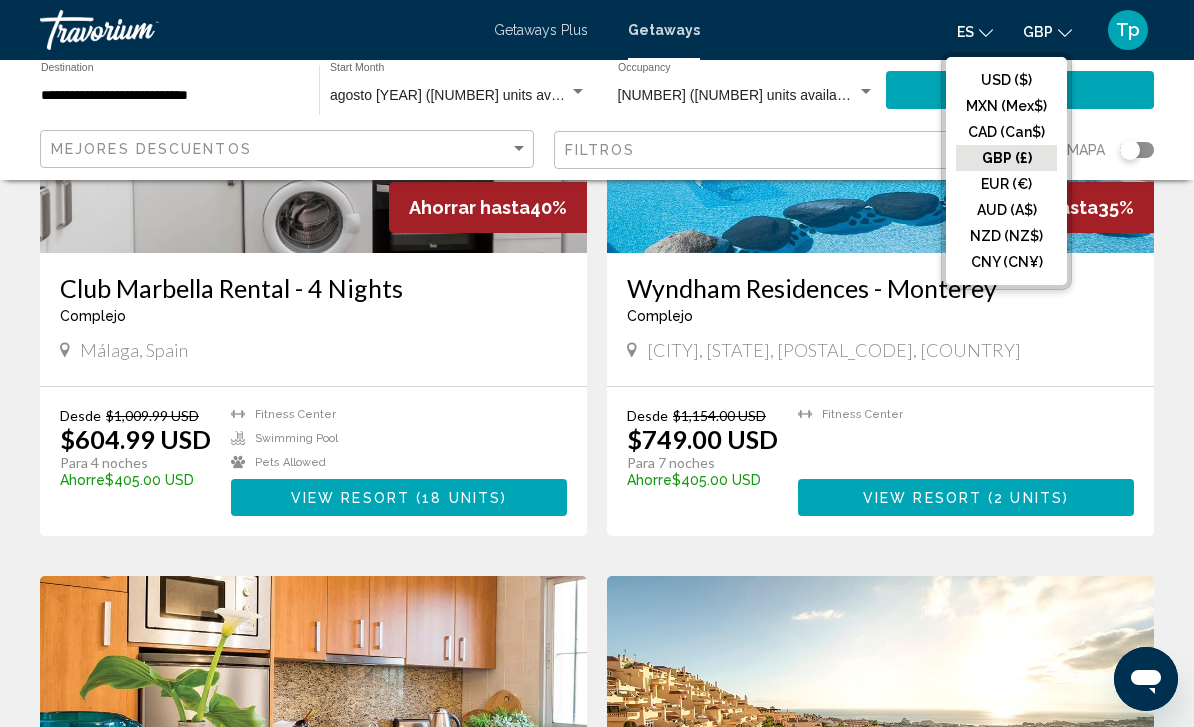 click on "GBP (£)" 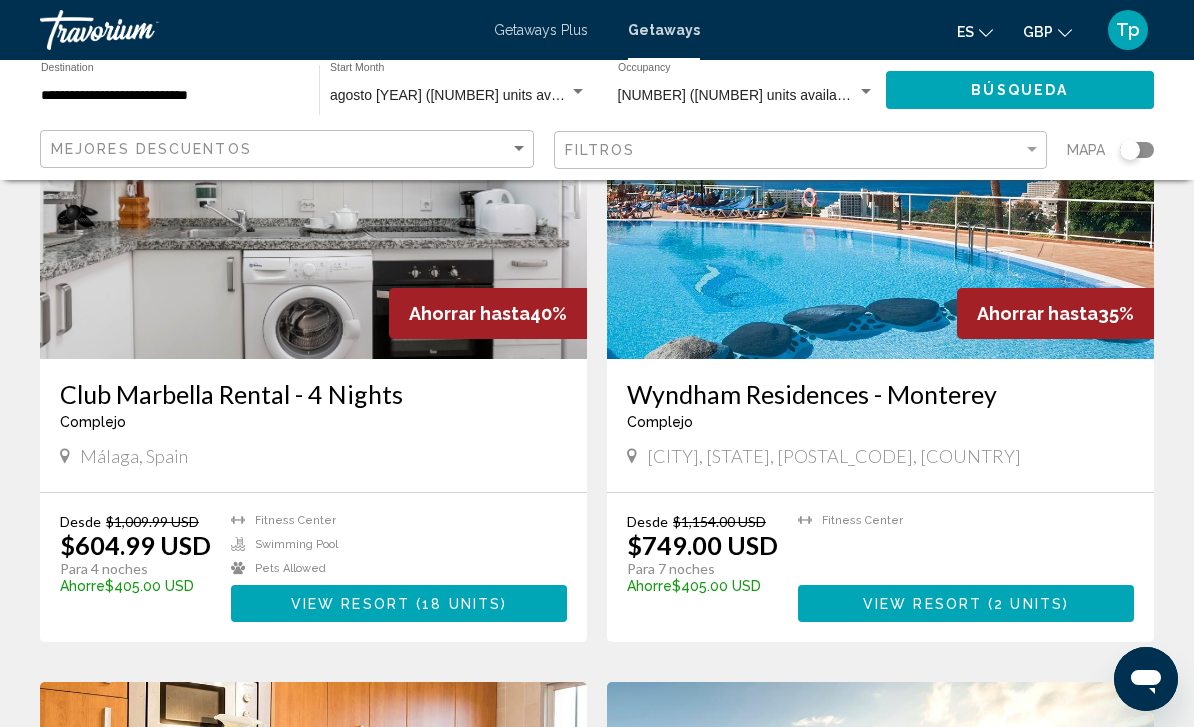 scroll, scrollTop: 0, scrollLeft: 0, axis: both 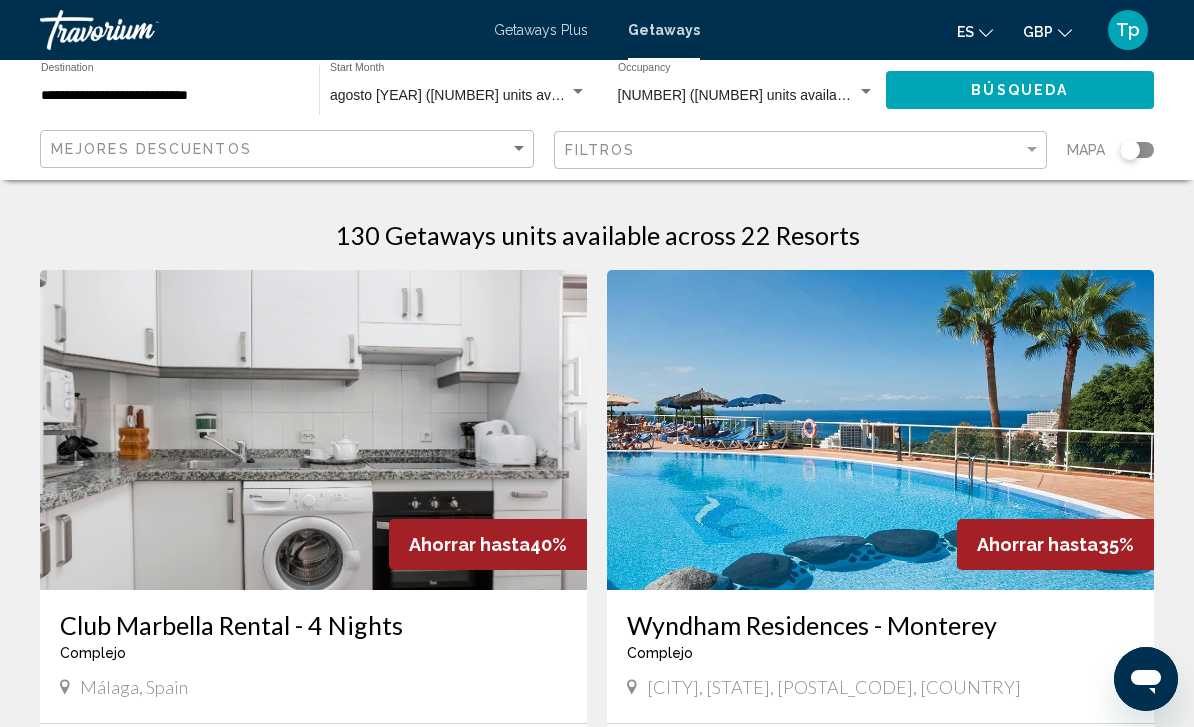click on "Búsqueda" 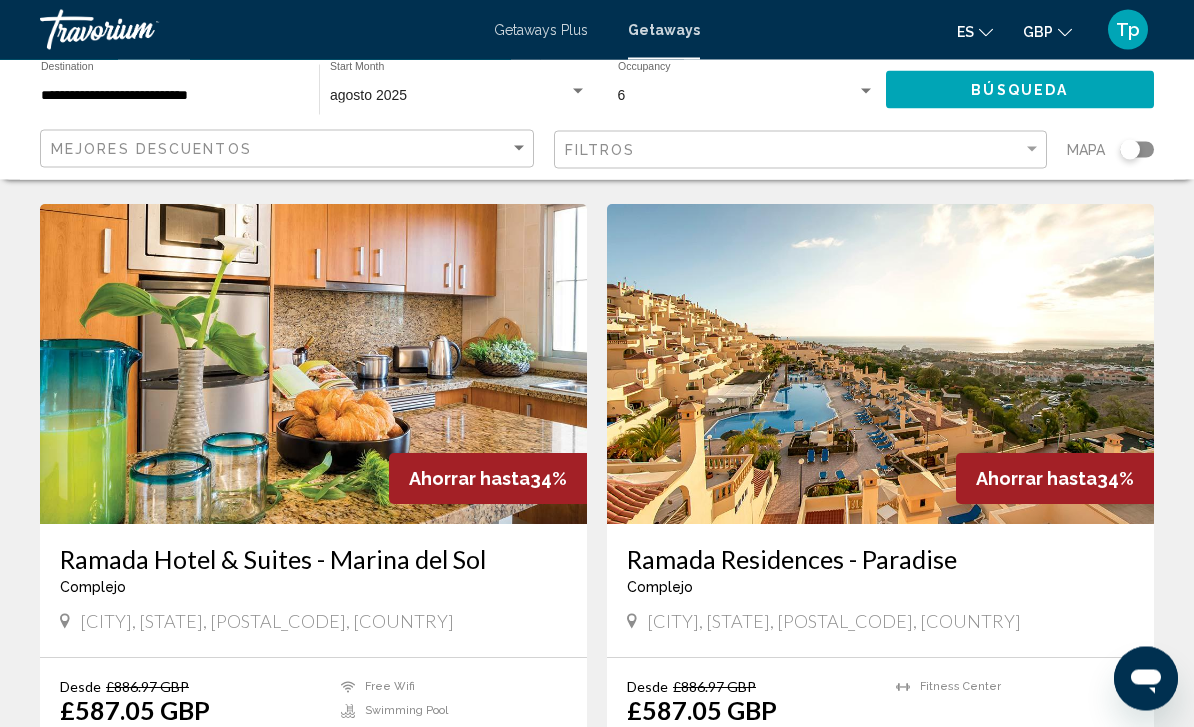 scroll, scrollTop: 721, scrollLeft: 0, axis: vertical 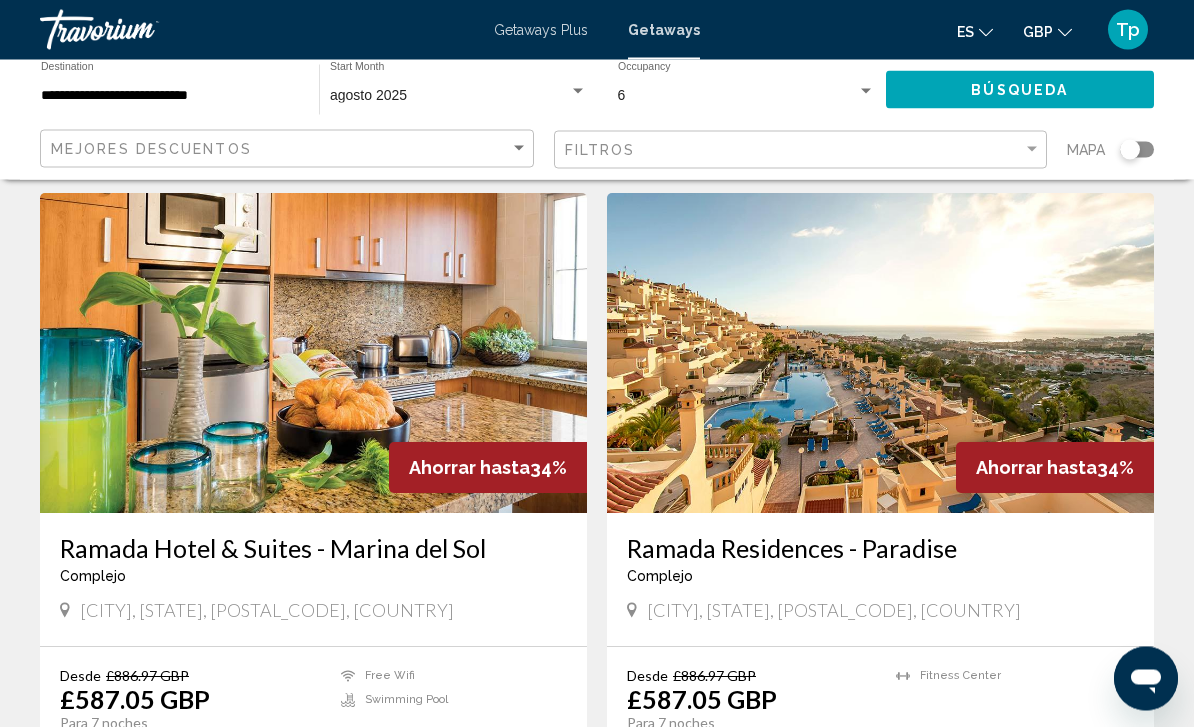 click at bounding box center (313, 354) 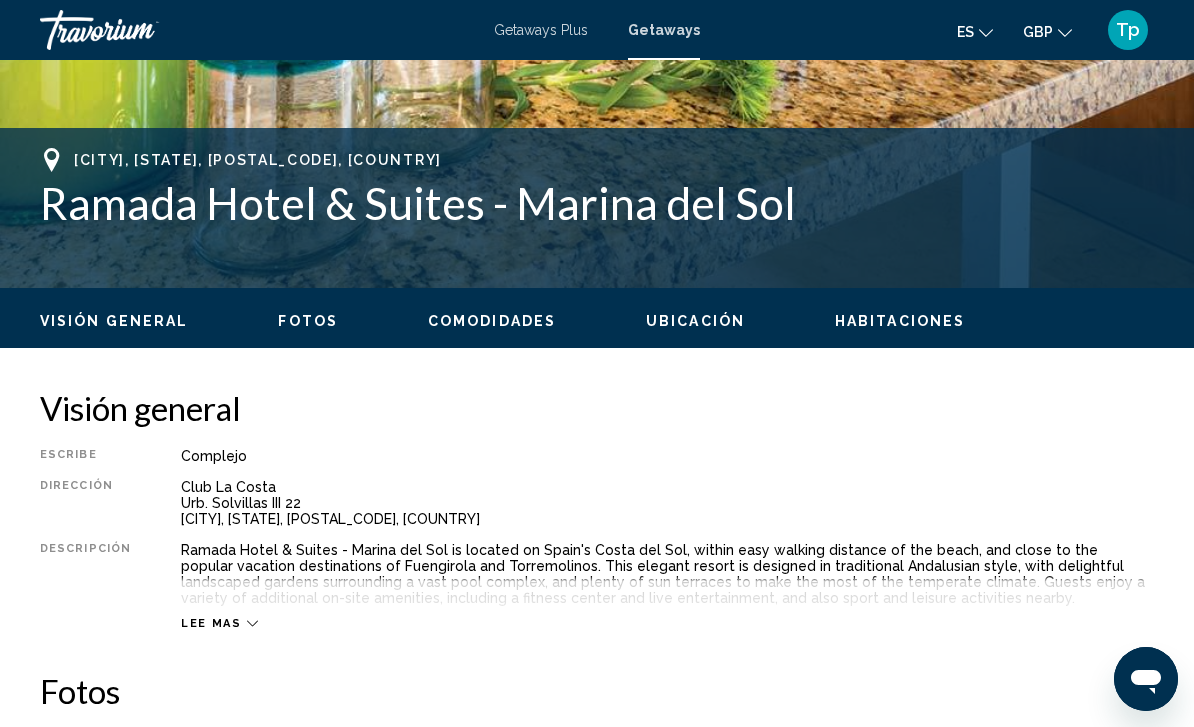 scroll, scrollTop: 0, scrollLeft: 0, axis: both 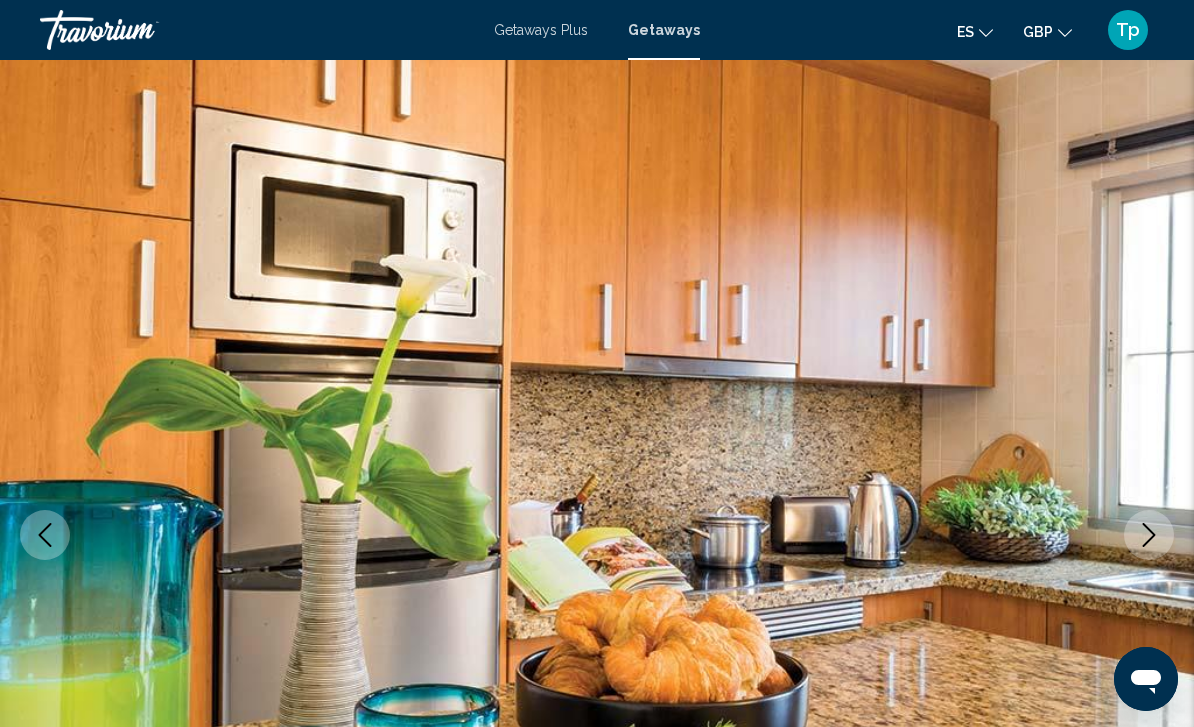 click 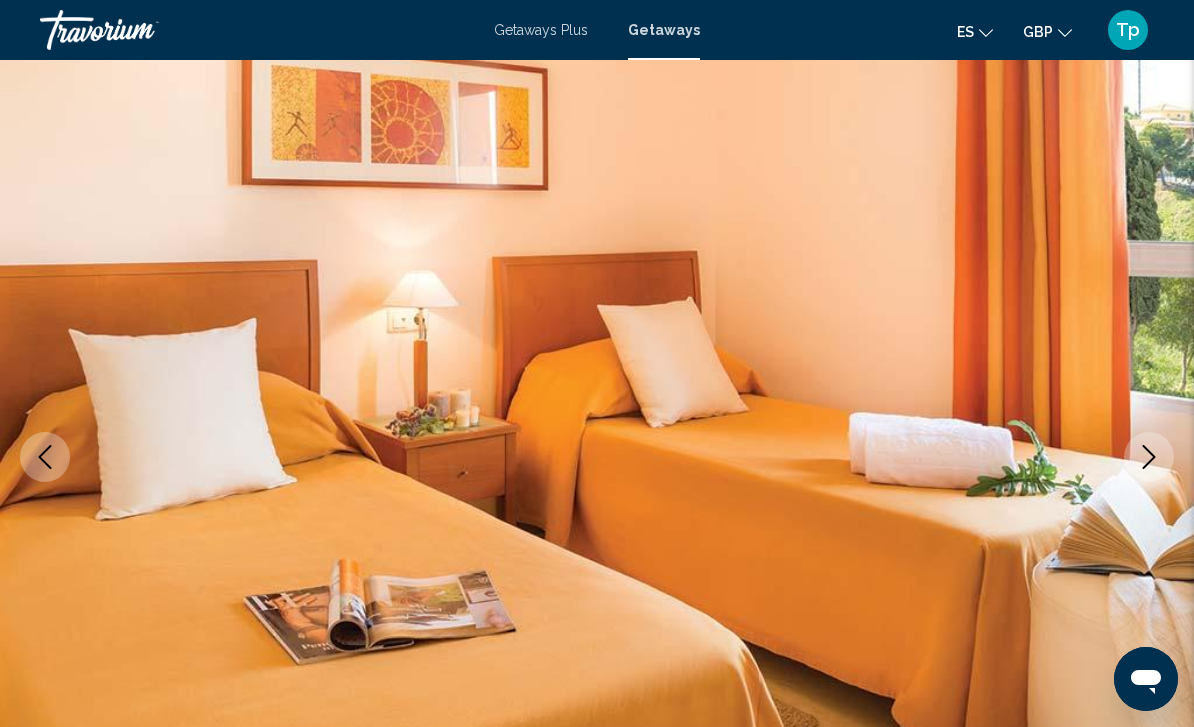 scroll, scrollTop: 70, scrollLeft: 0, axis: vertical 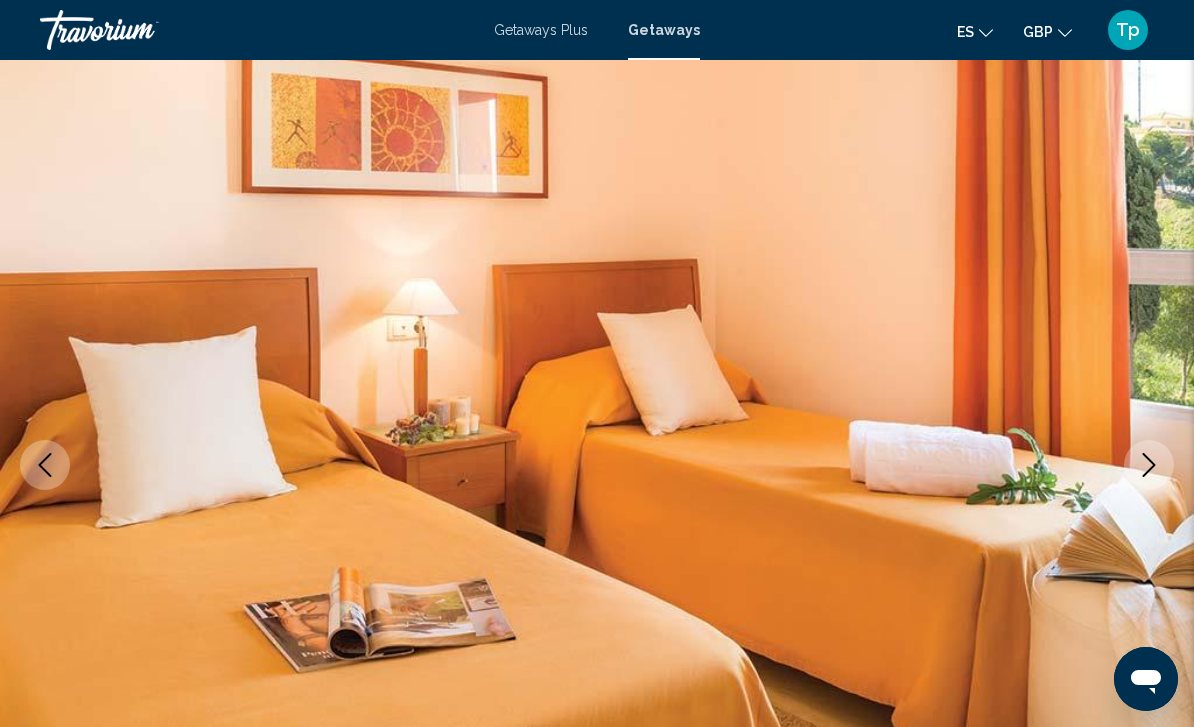 click 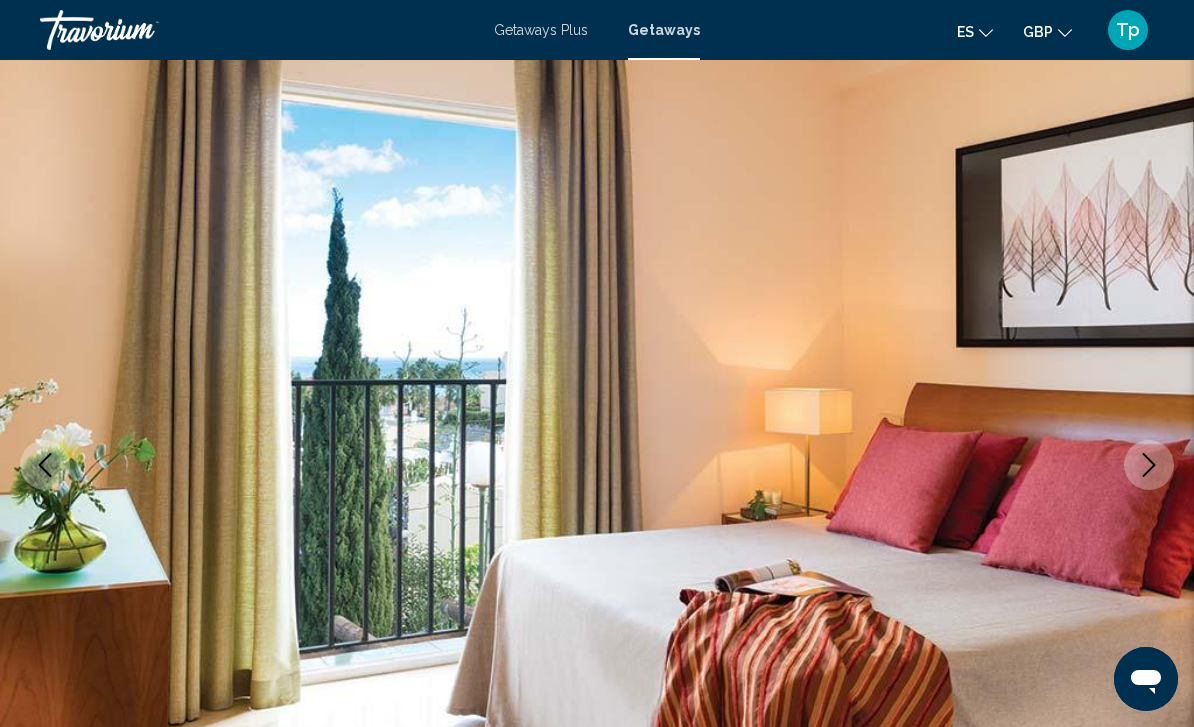 click 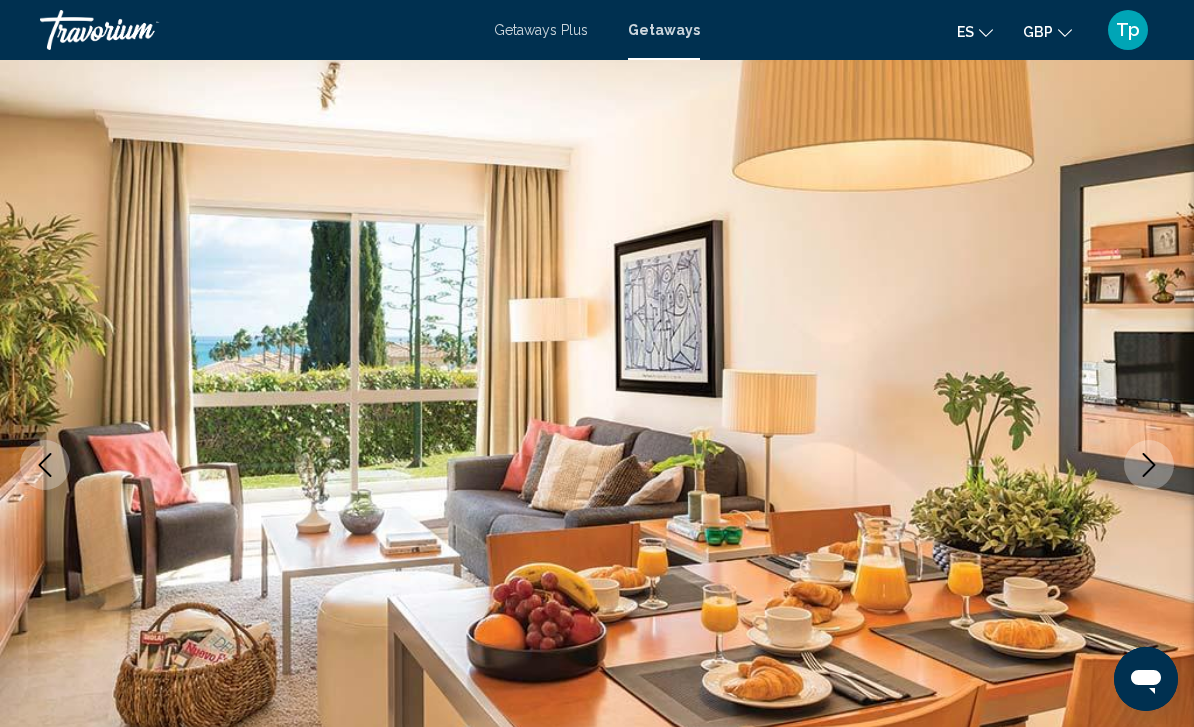 click 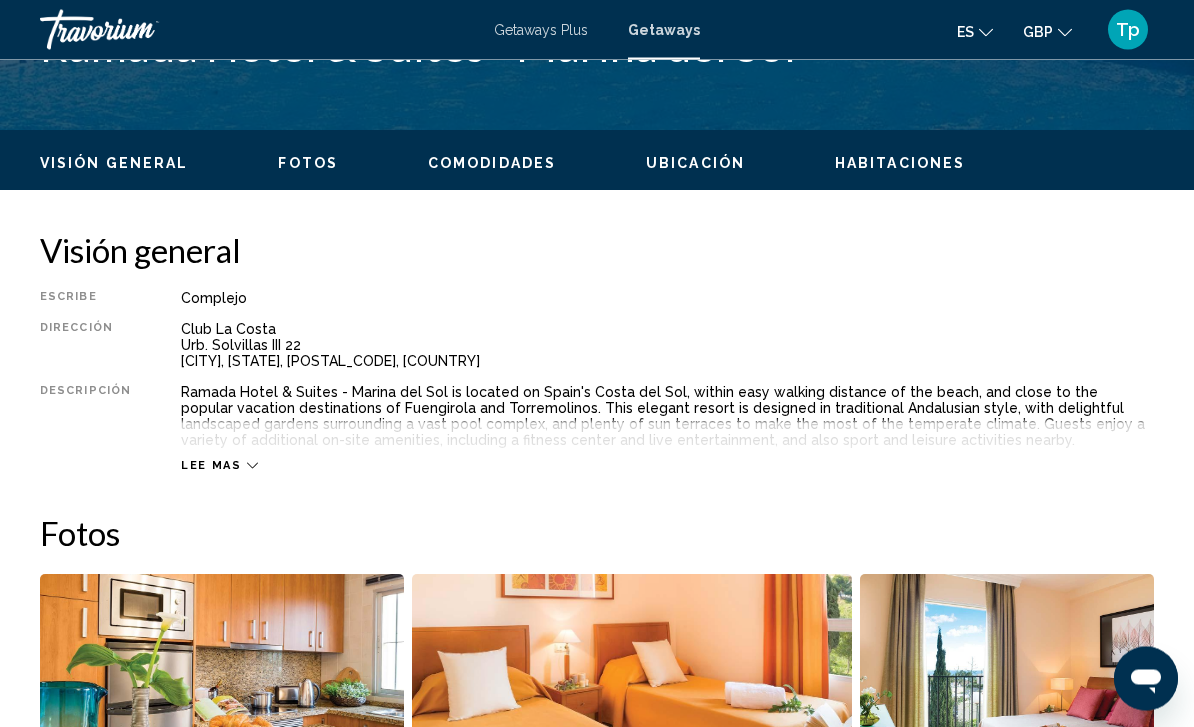 scroll, scrollTop: 880, scrollLeft: 0, axis: vertical 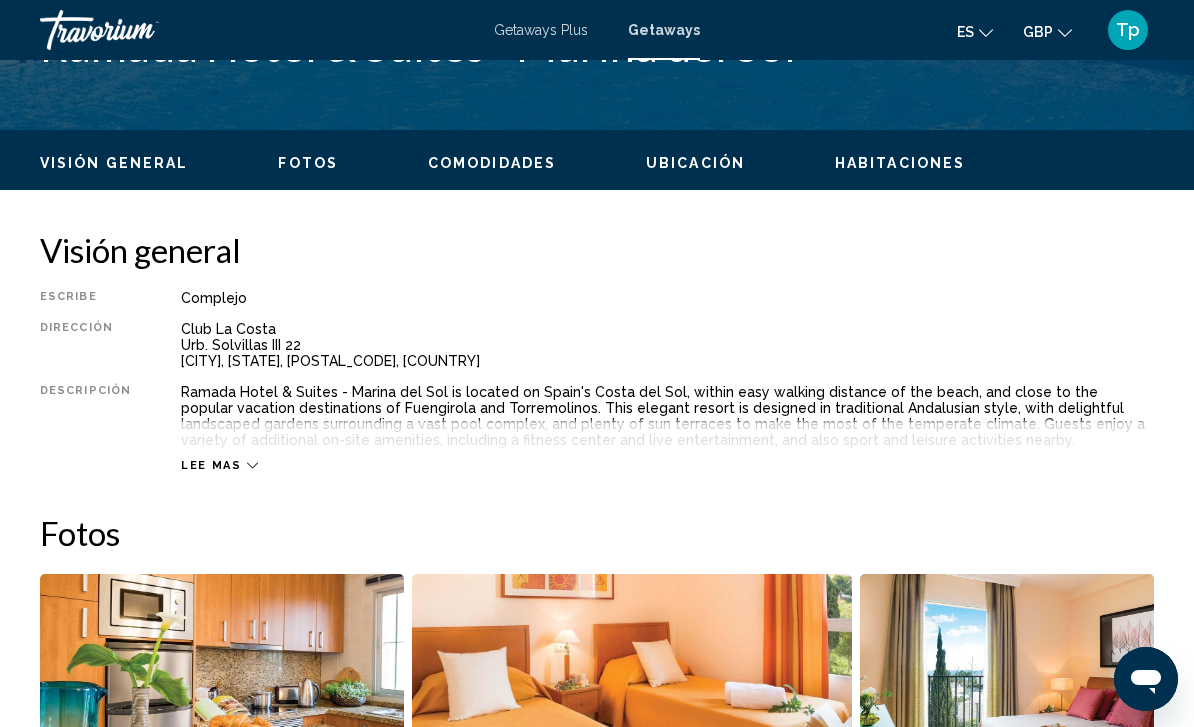 click 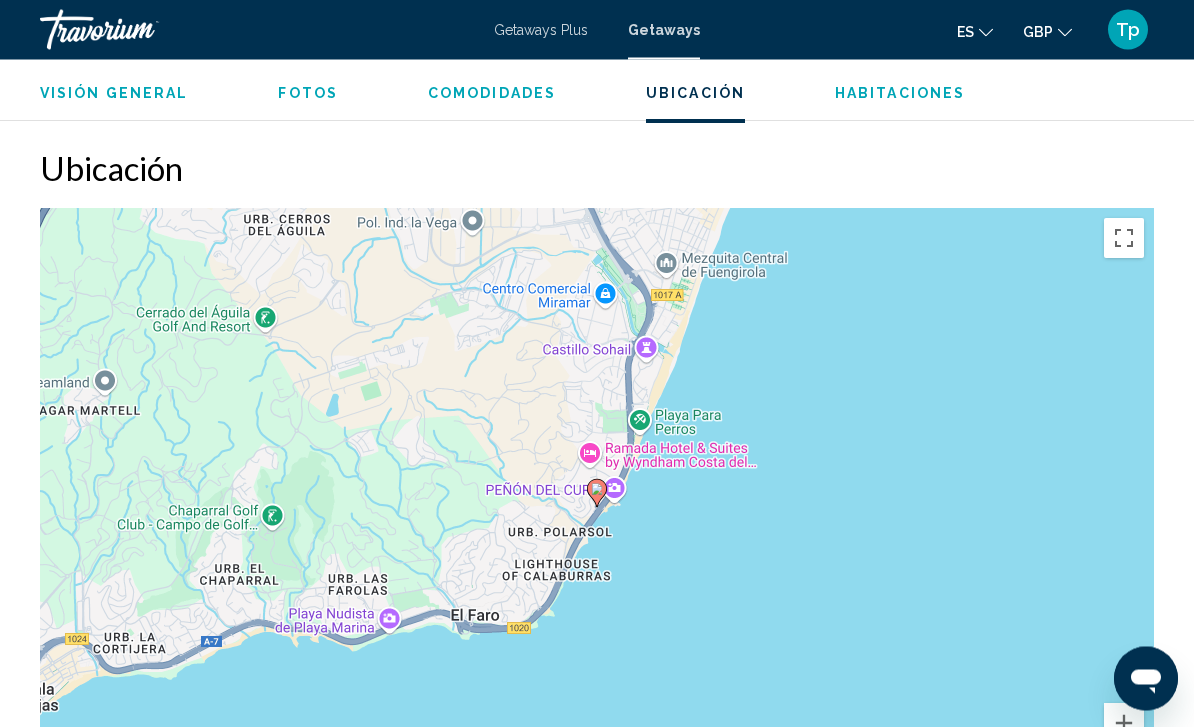 scroll, scrollTop: 2629, scrollLeft: 0, axis: vertical 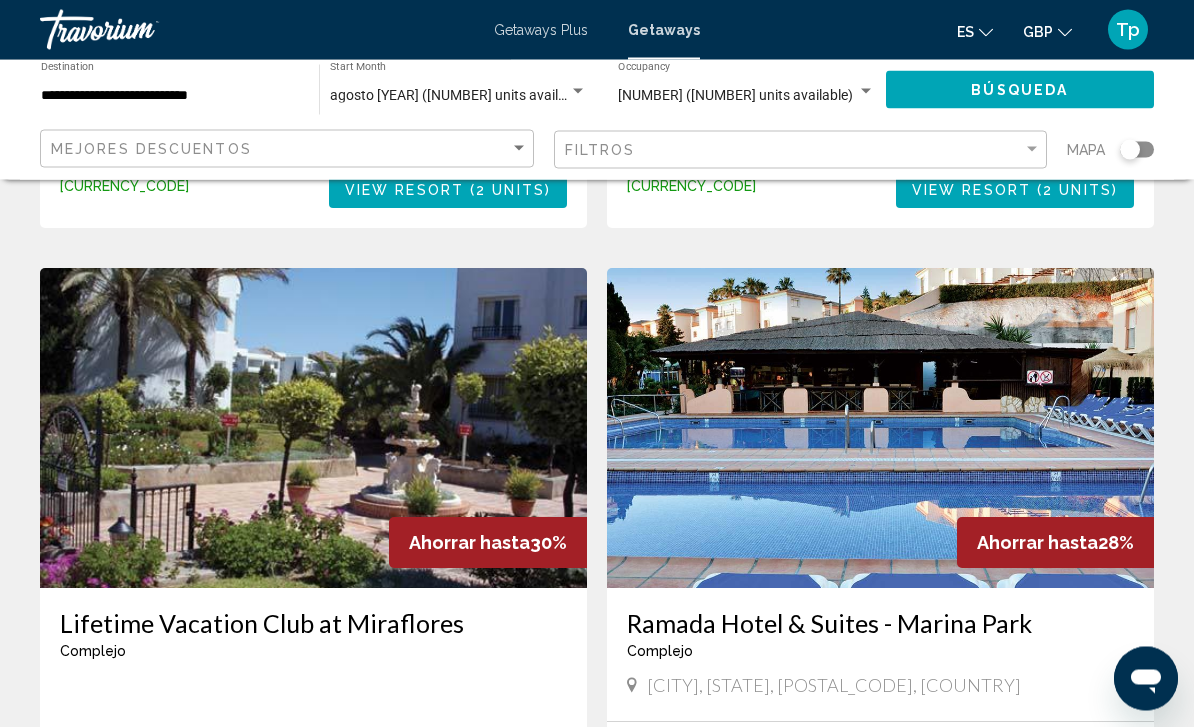 click at bounding box center (313, 429) 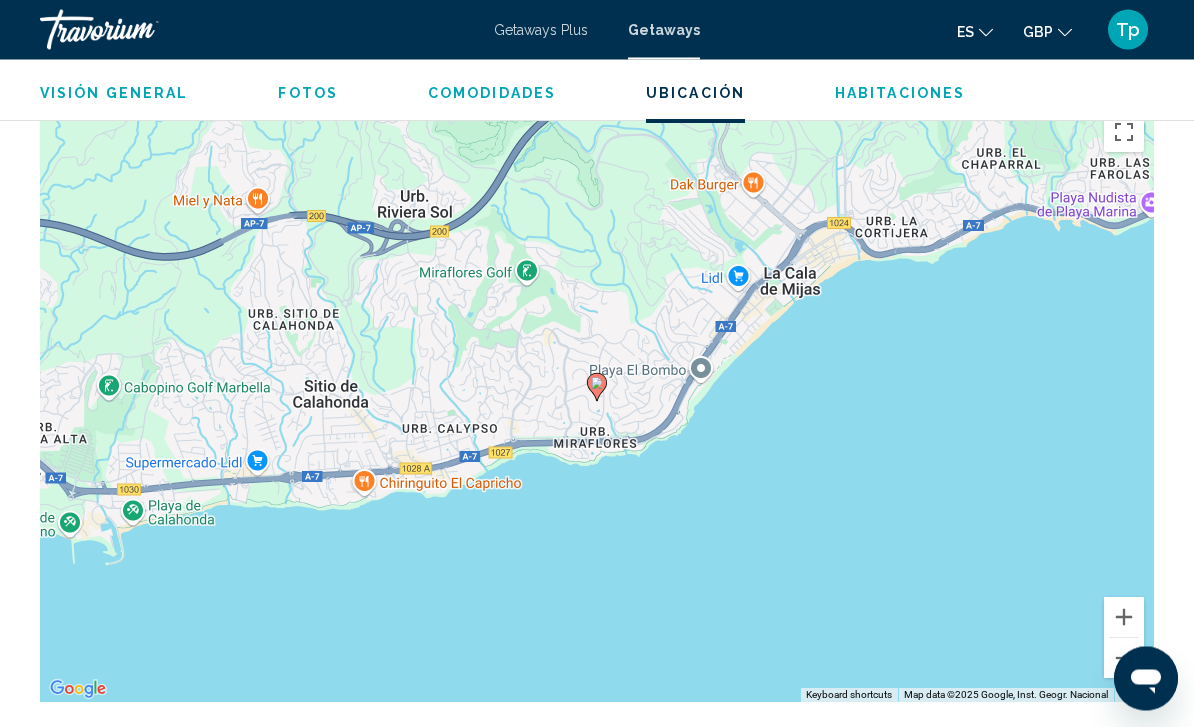 scroll, scrollTop: 2498, scrollLeft: 0, axis: vertical 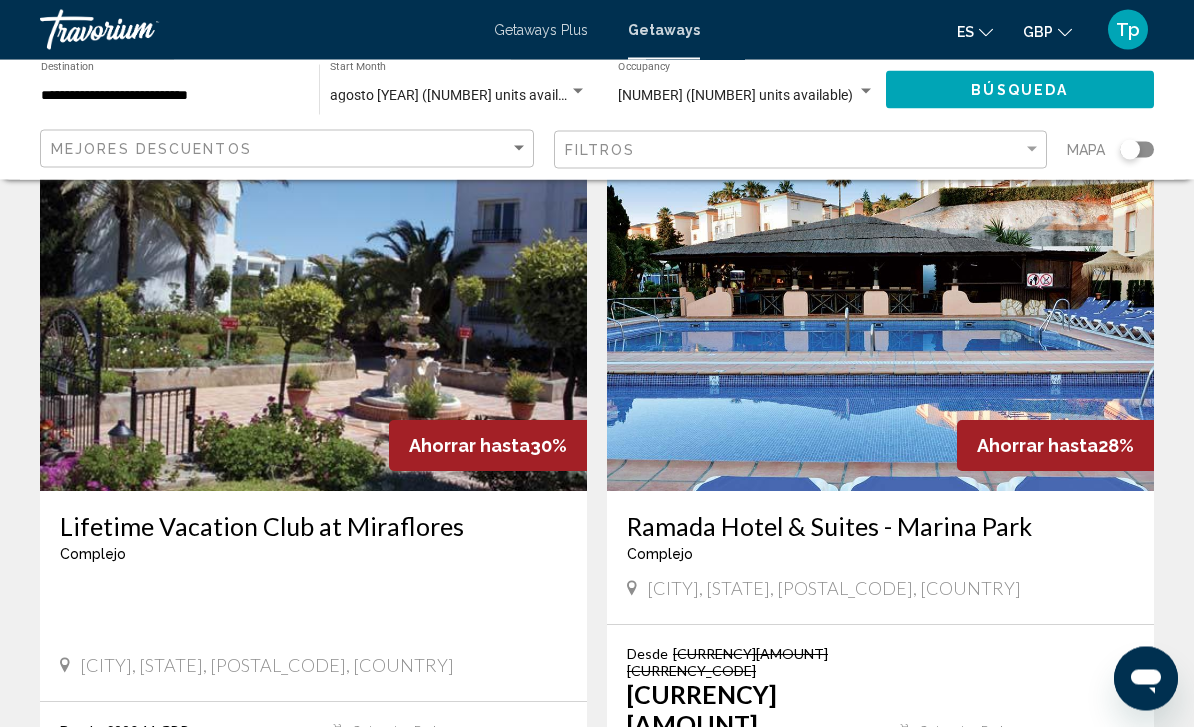 click at bounding box center (880, 332) 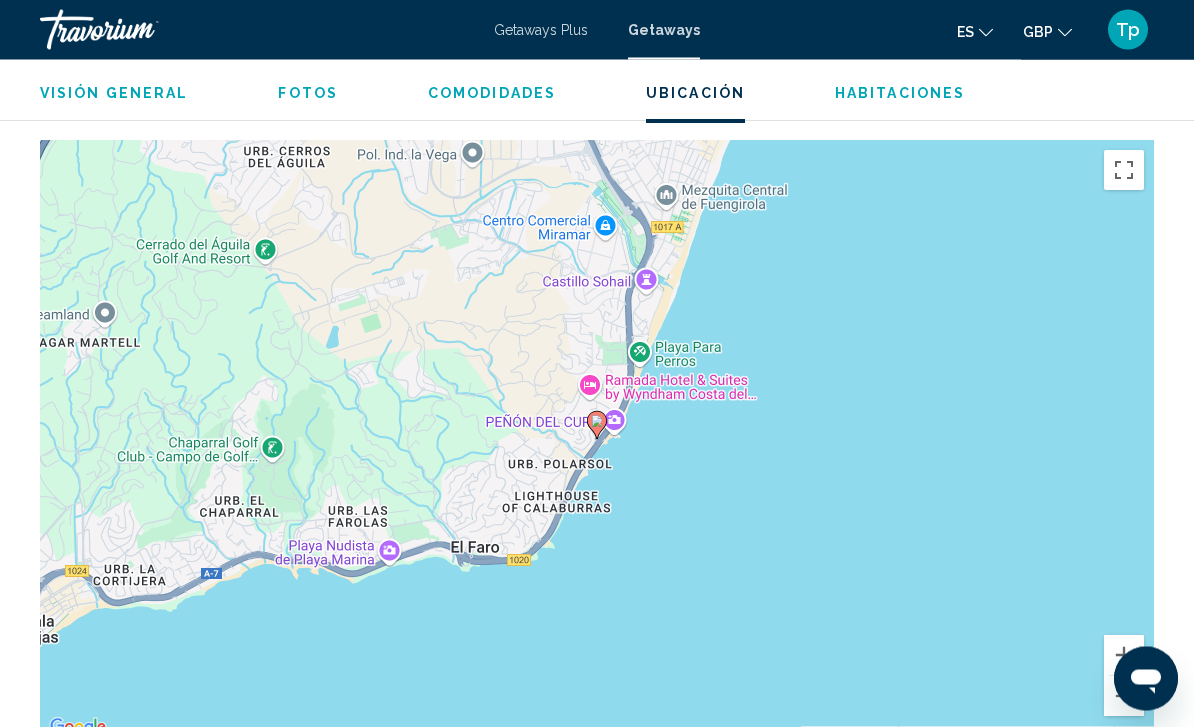 scroll, scrollTop: 2800, scrollLeft: 0, axis: vertical 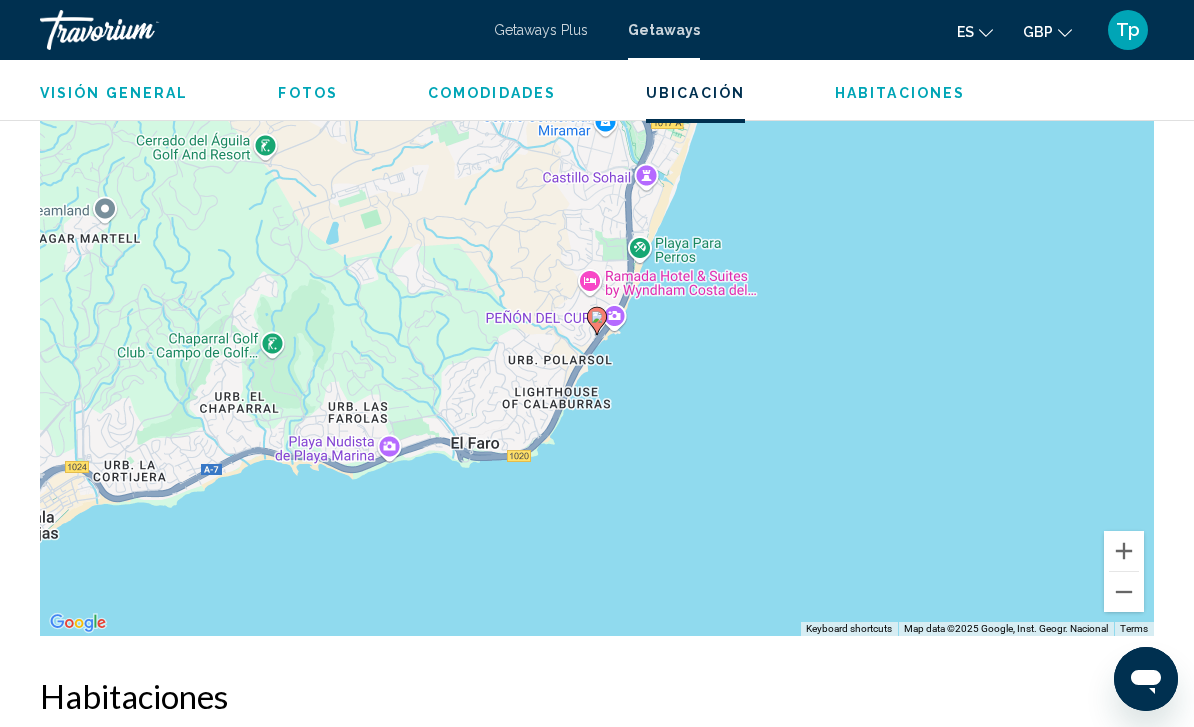 click at bounding box center (1124, 592) 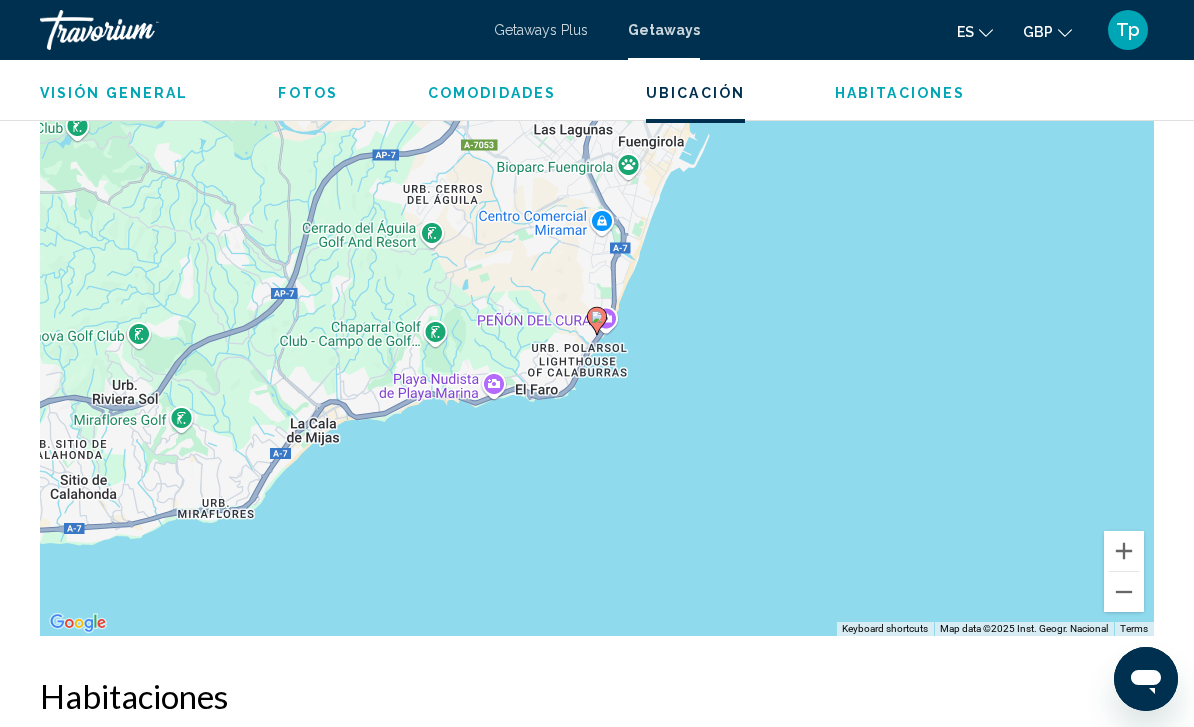 click at bounding box center (1124, 592) 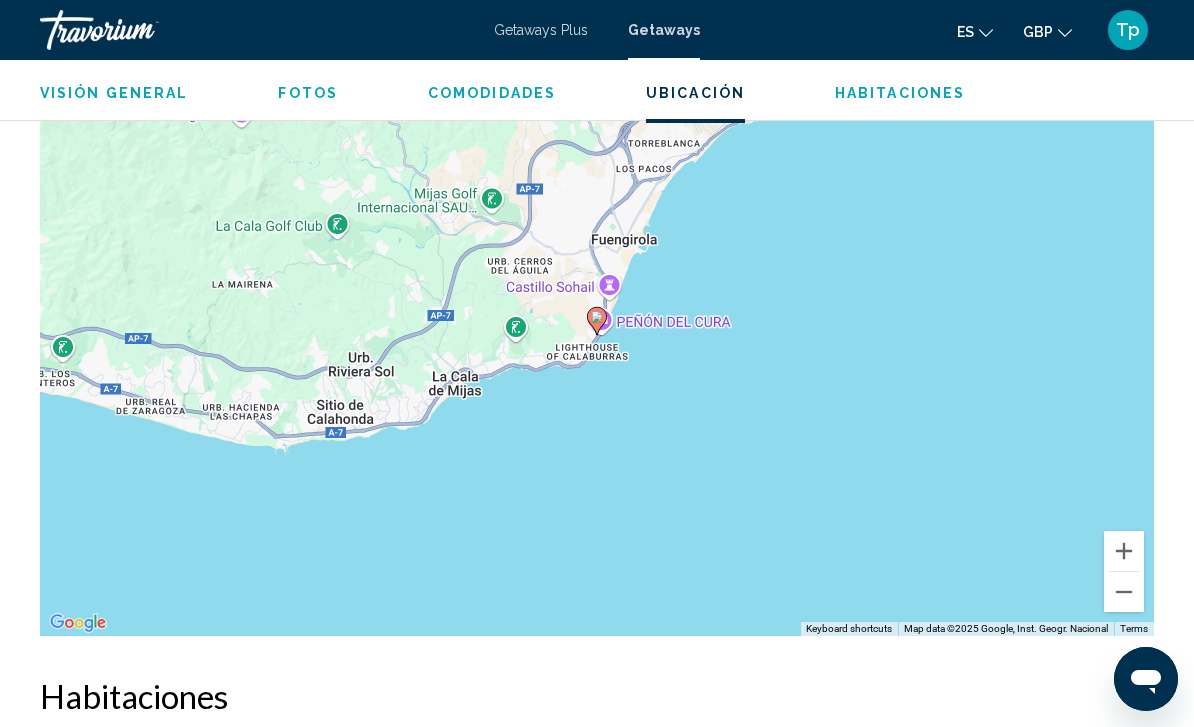 click at bounding box center (1124, 592) 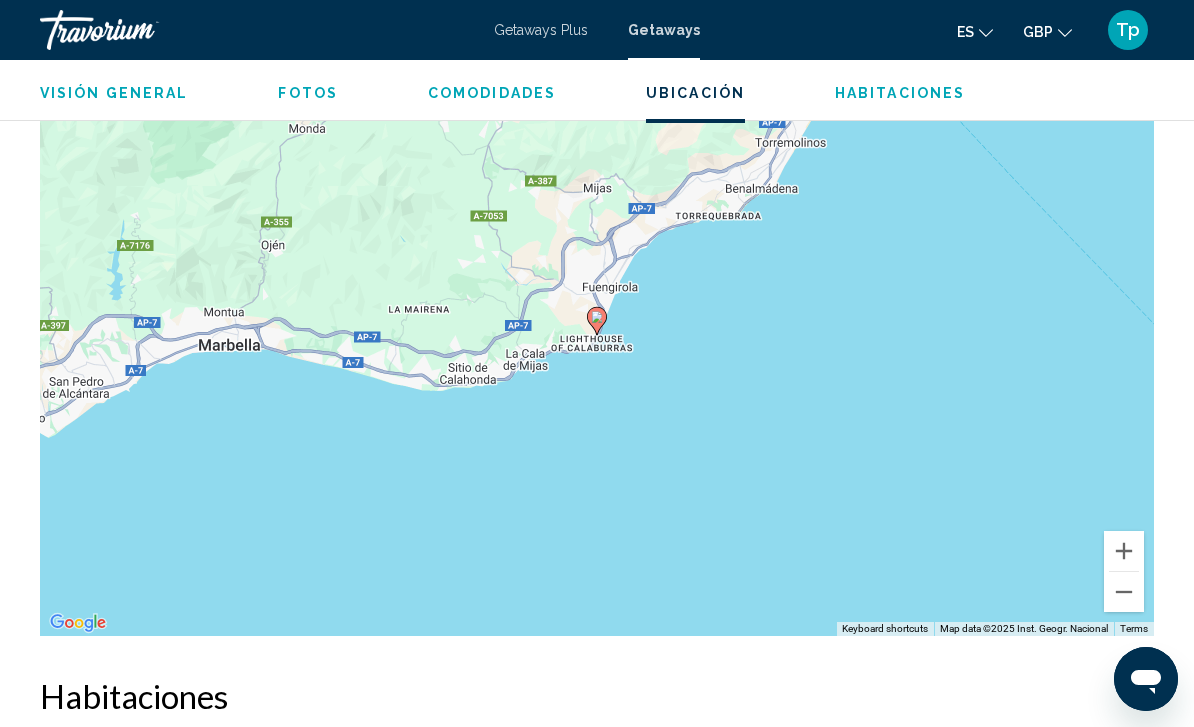 click at bounding box center [1124, 592] 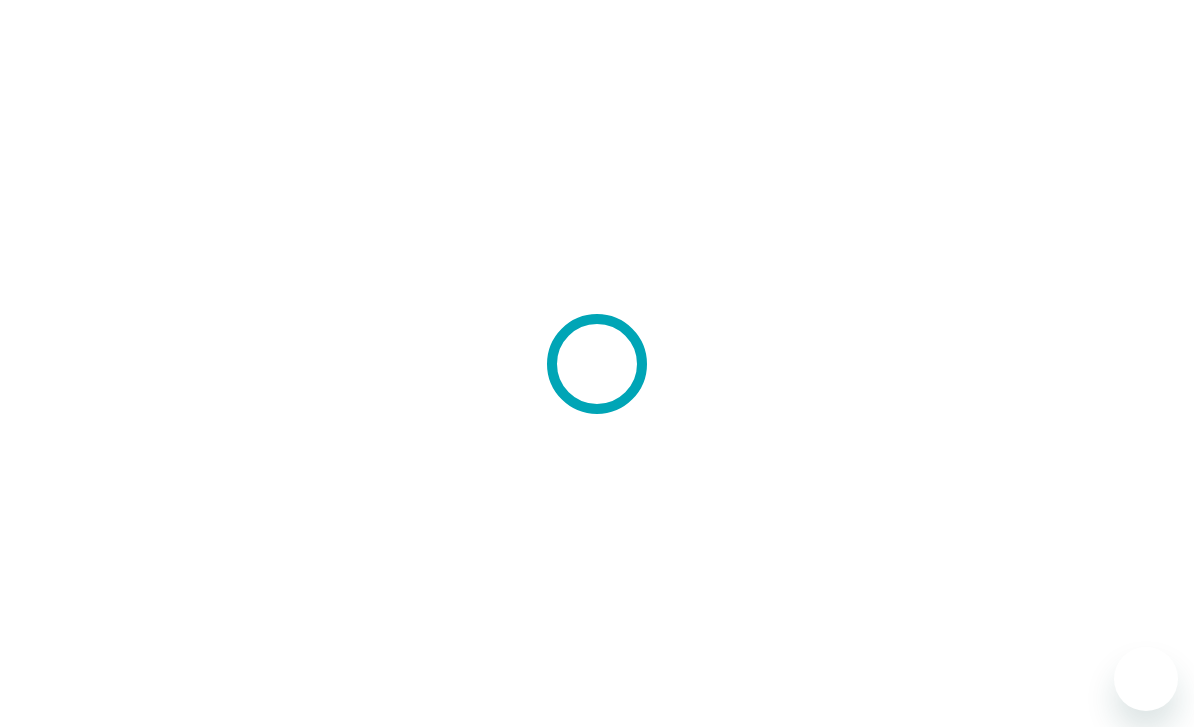 scroll, scrollTop: 0, scrollLeft: 0, axis: both 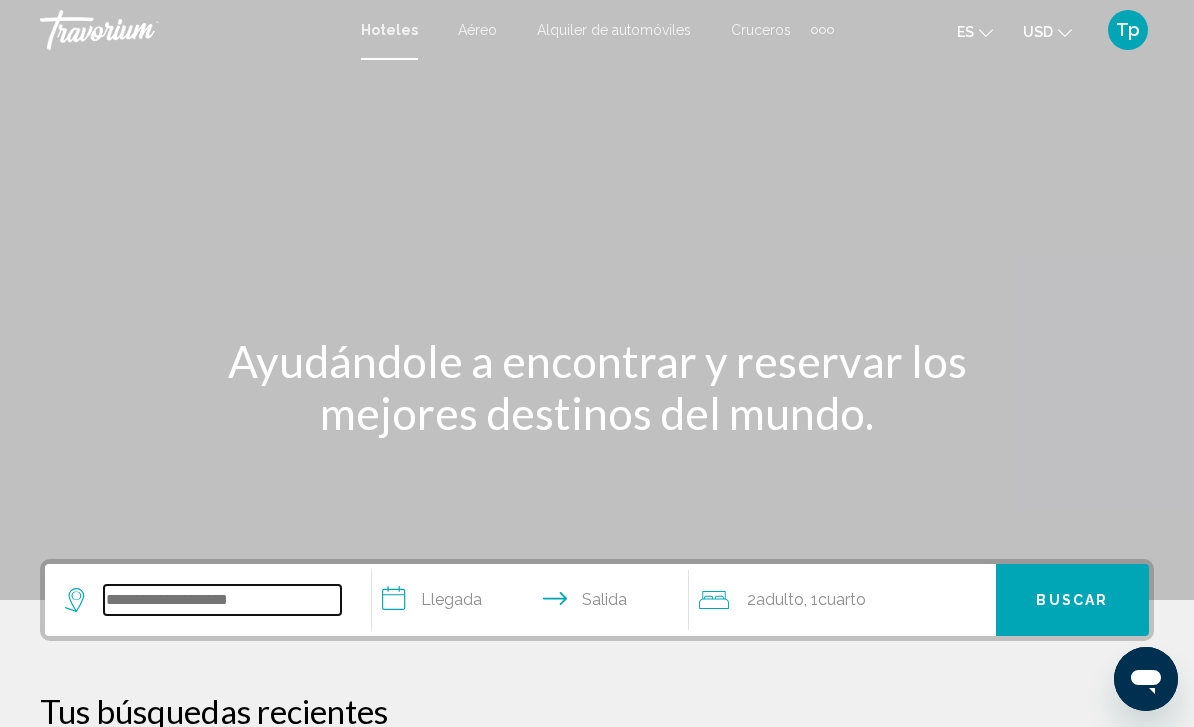 click at bounding box center [222, 600] 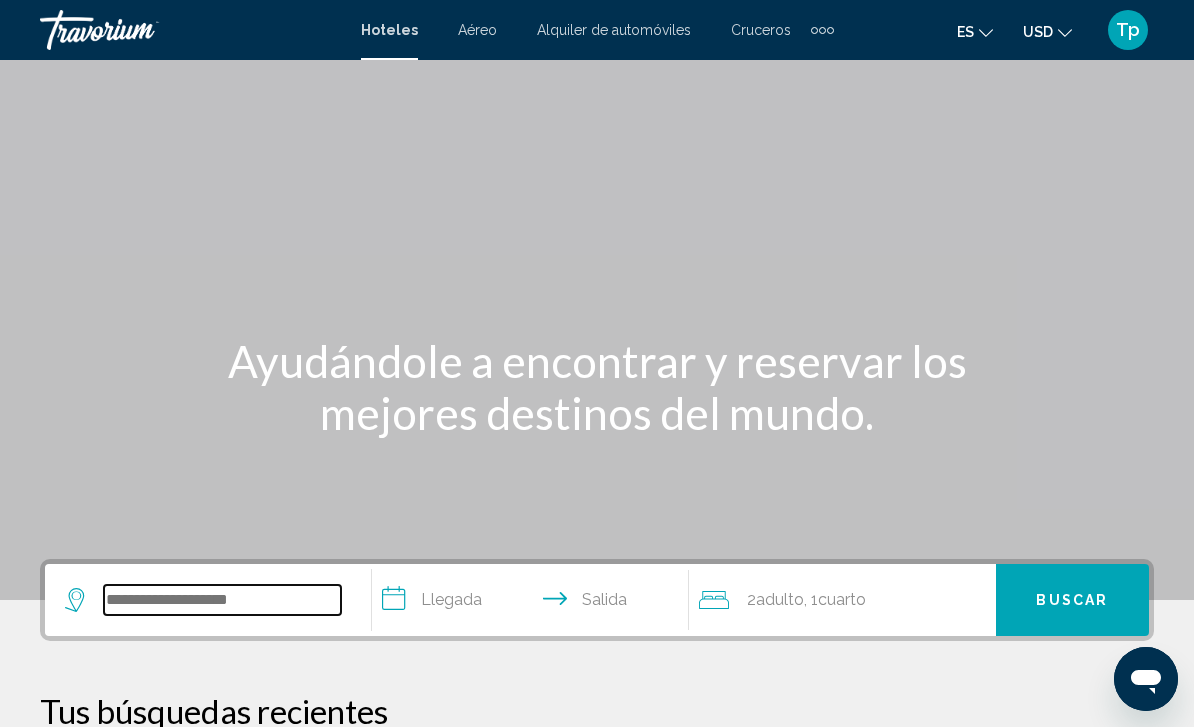 scroll, scrollTop: 22, scrollLeft: 0, axis: vertical 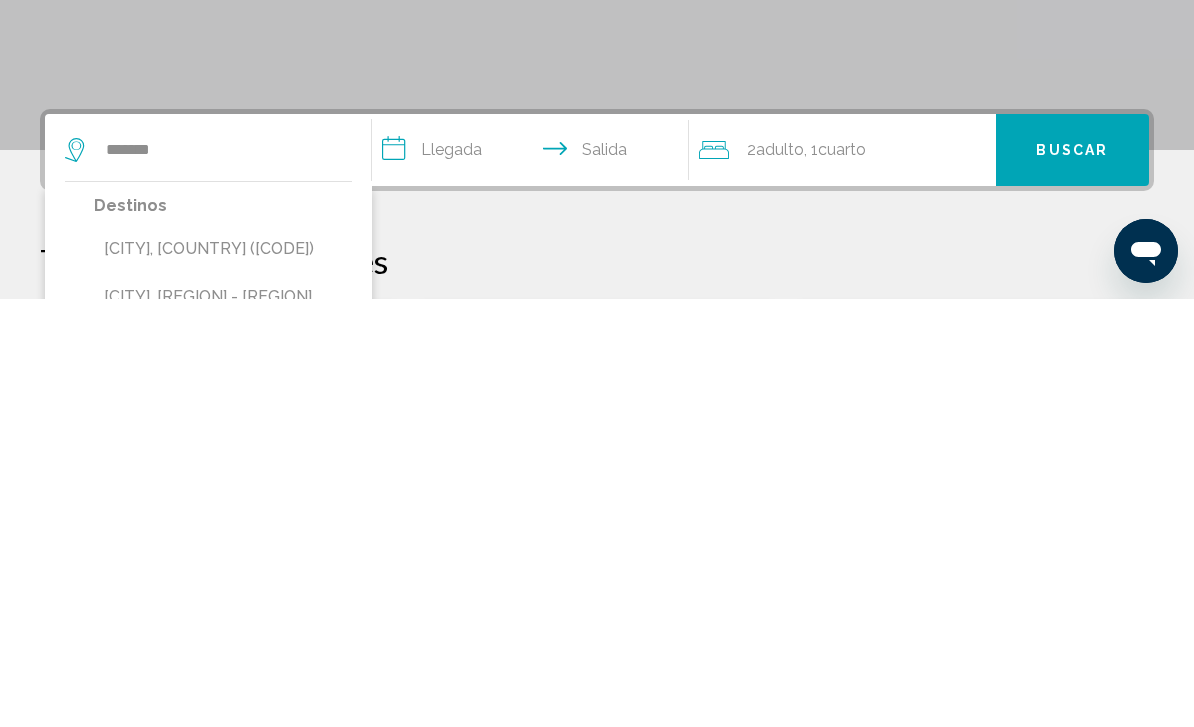 click on "[CITY], [COUNTRY] ([CODE])" at bounding box center [223, 677] 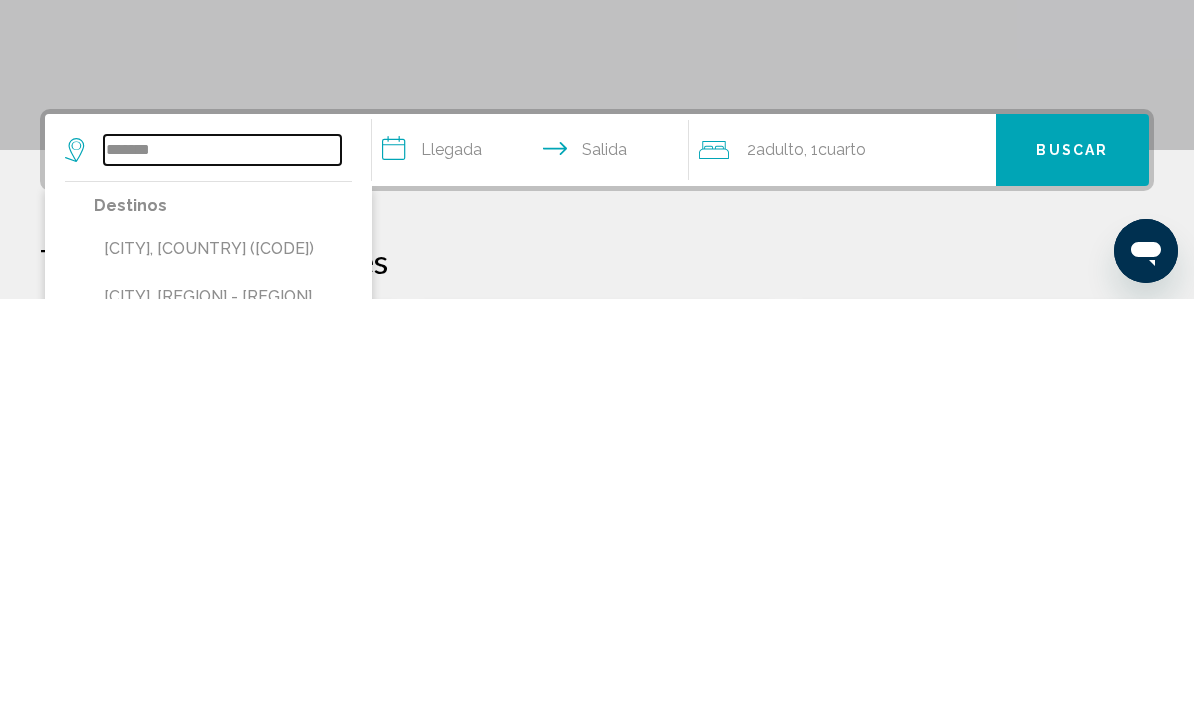 type on "**********" 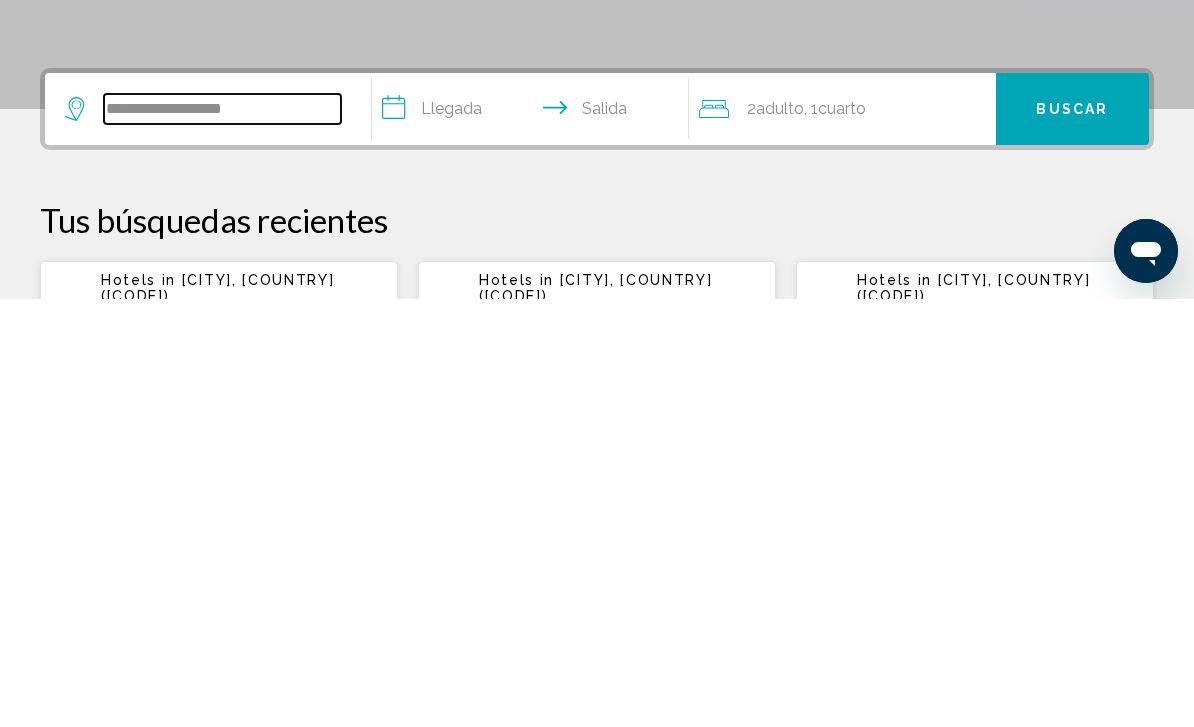 scroll, scrollTop: 66, scrollLeft: 0, axis: vertical 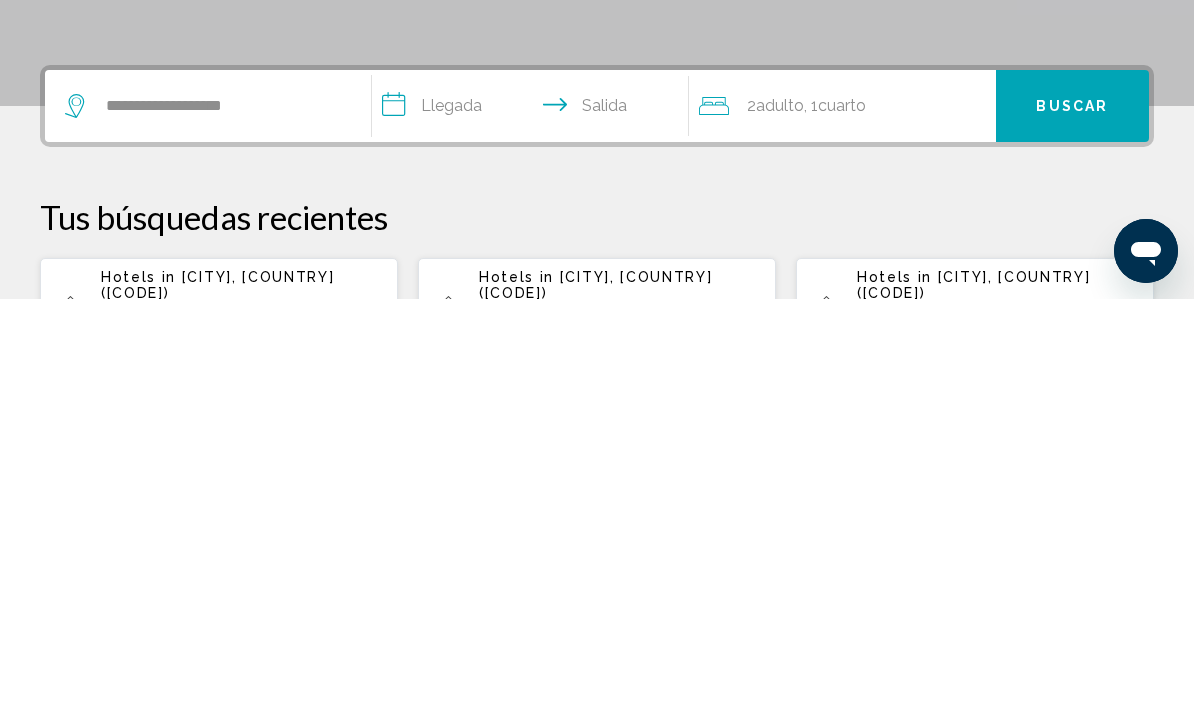 click on "**********" at bounding box center (534, 537) 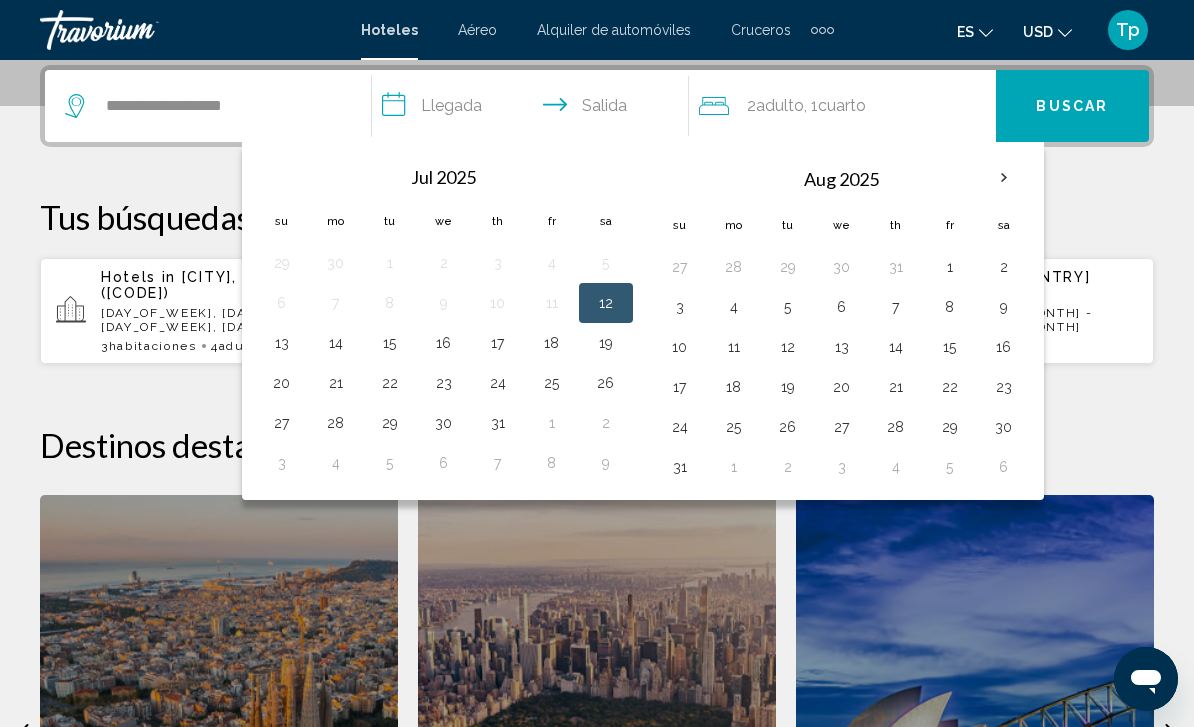click at bounding box center (1004, 178) 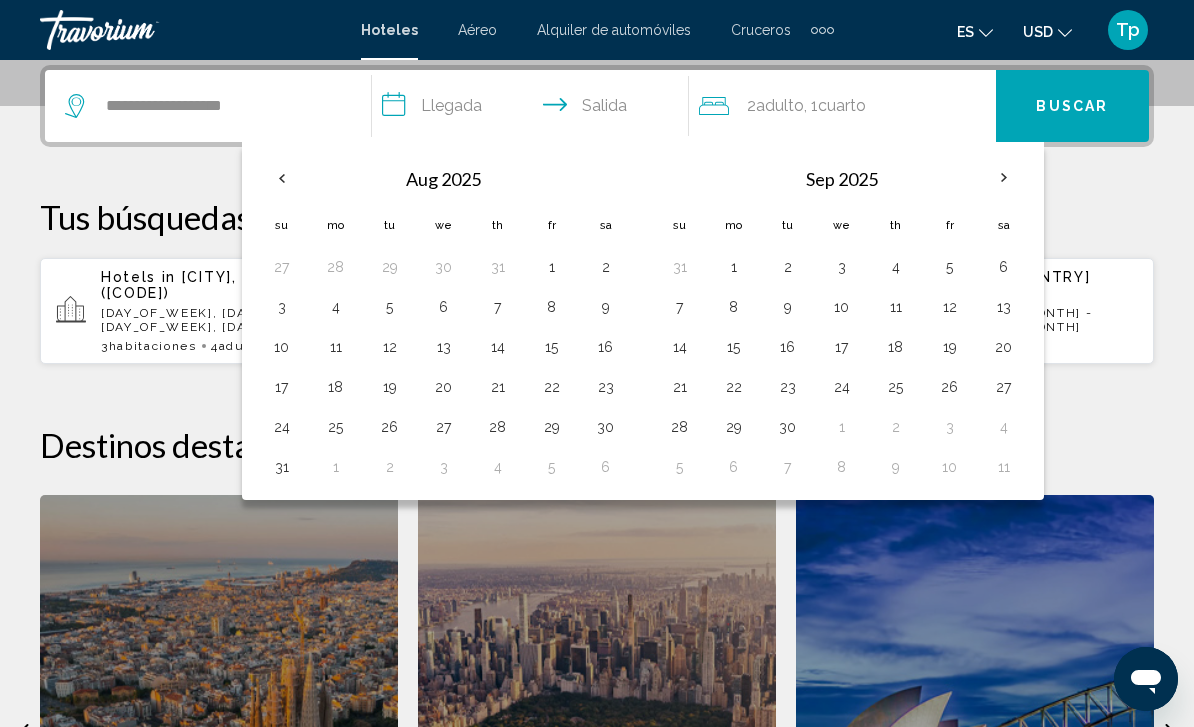click at bounding box center (1004, 178) 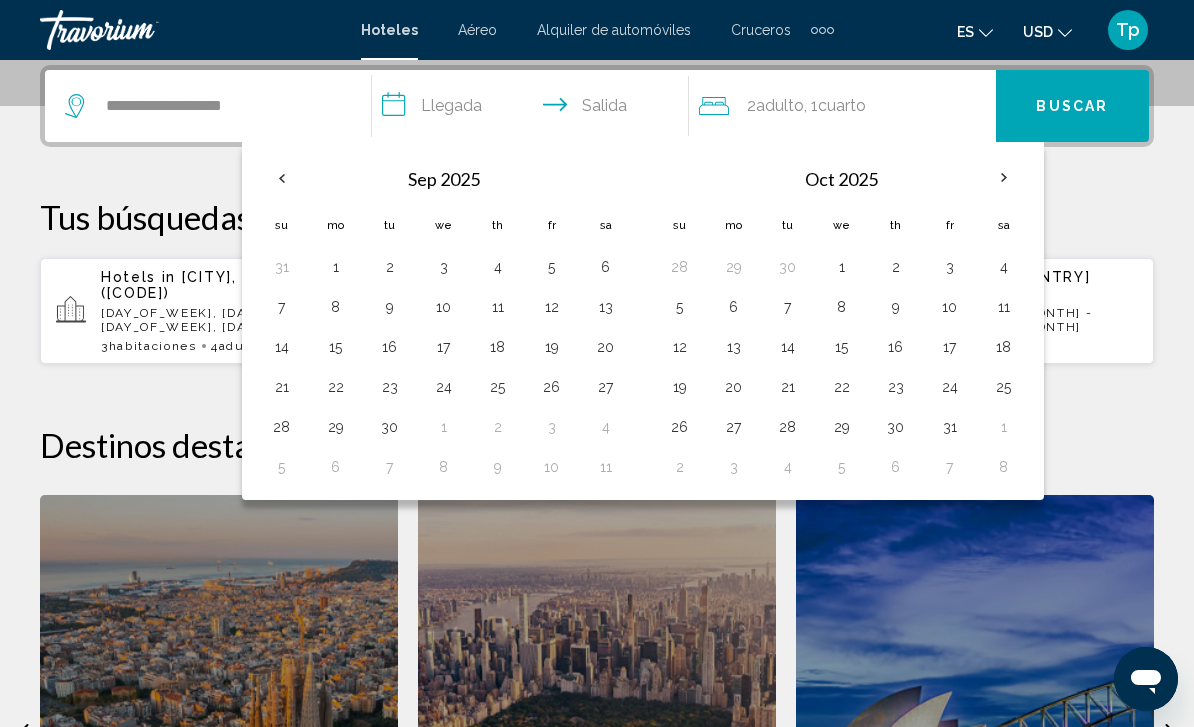 click at bounding box center (1004, 178) 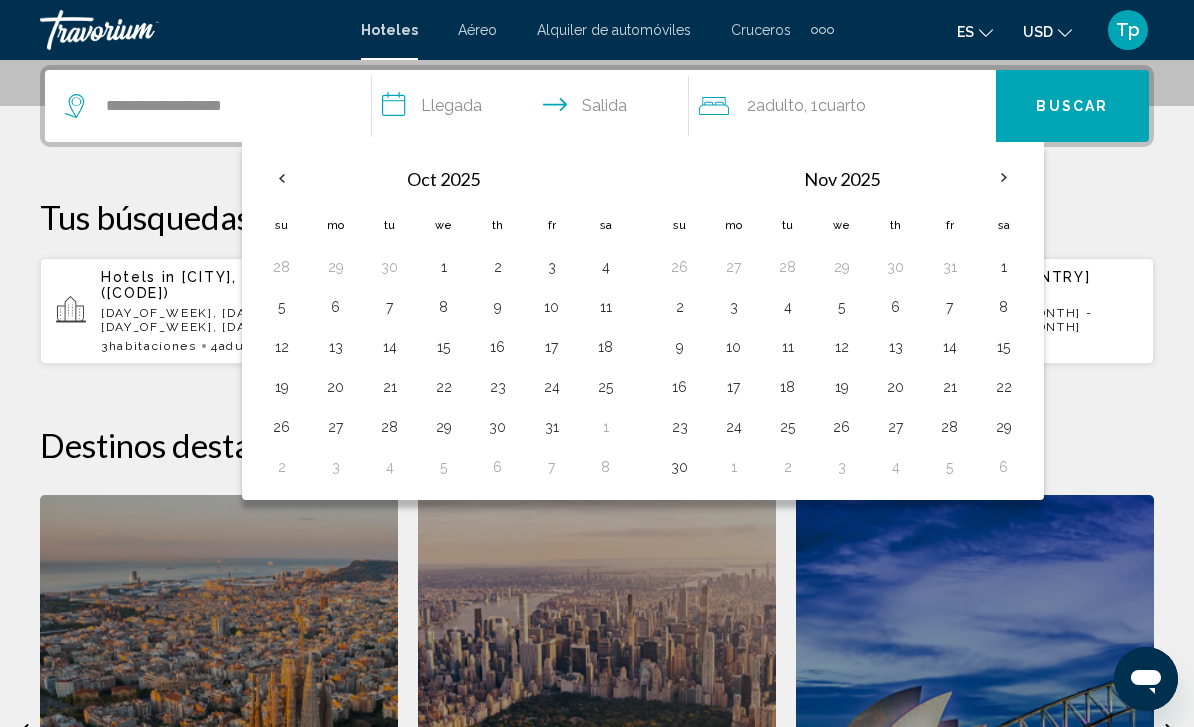 click at bounding box center (1004, 178) 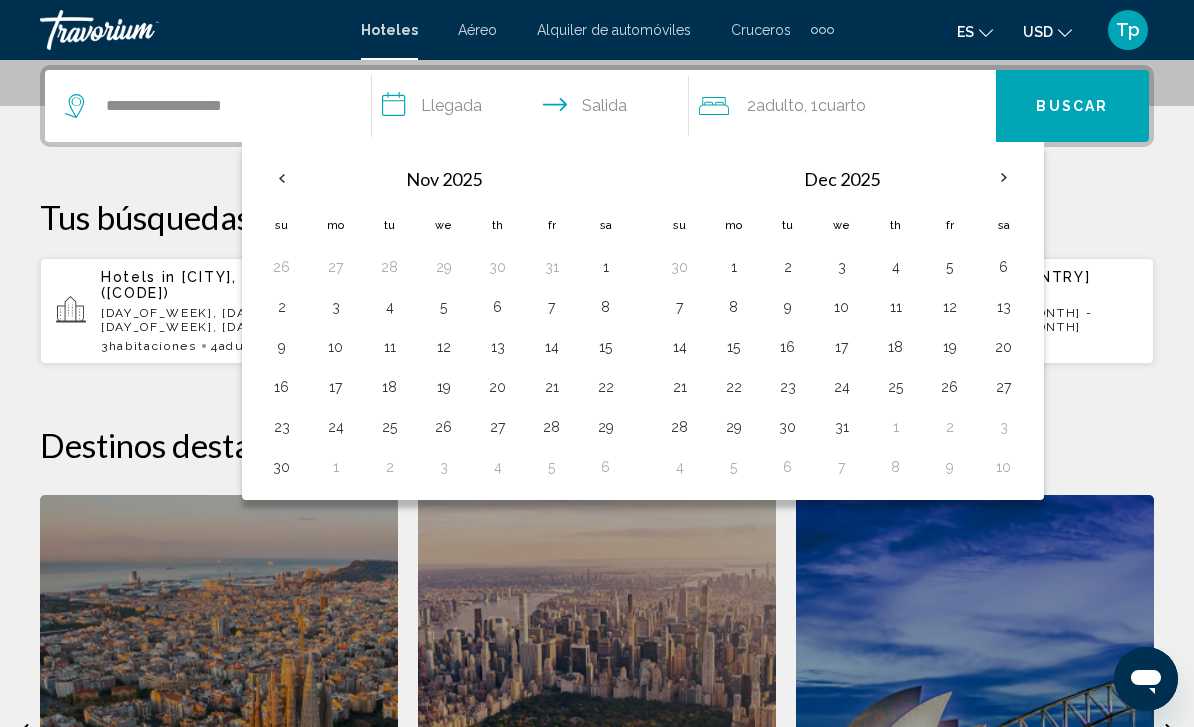 click at bounding box center (1004, 178) 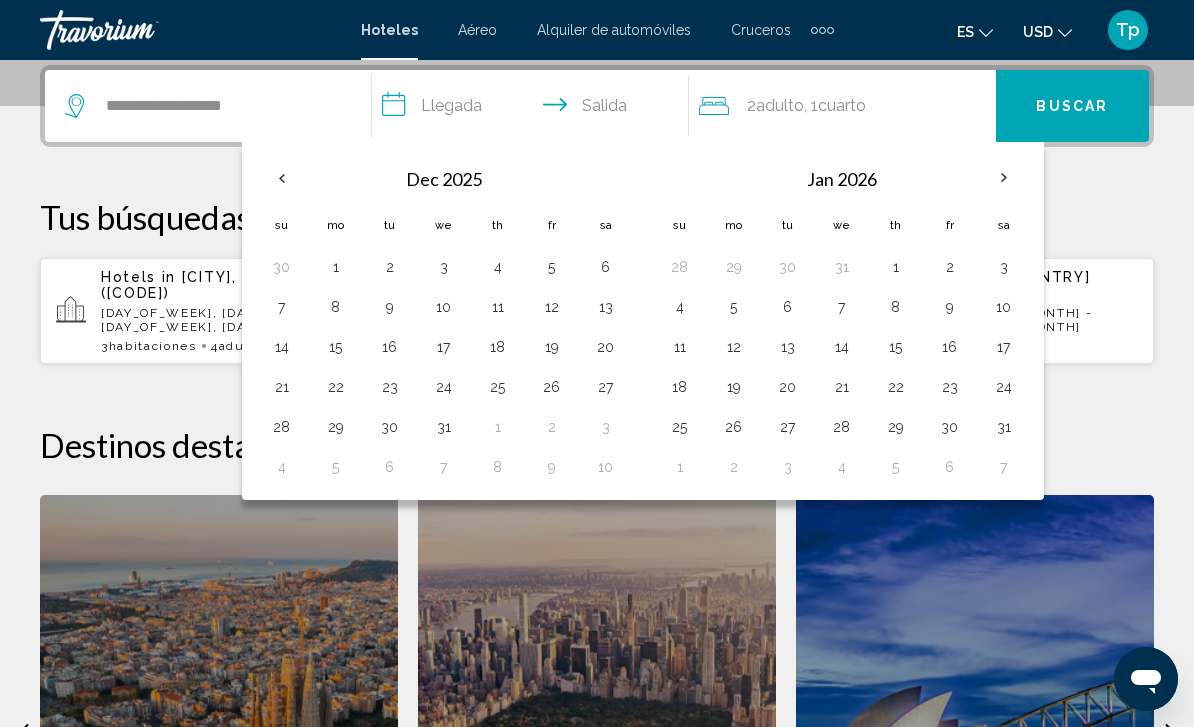 click on "23" at bounding box center (390, 387) 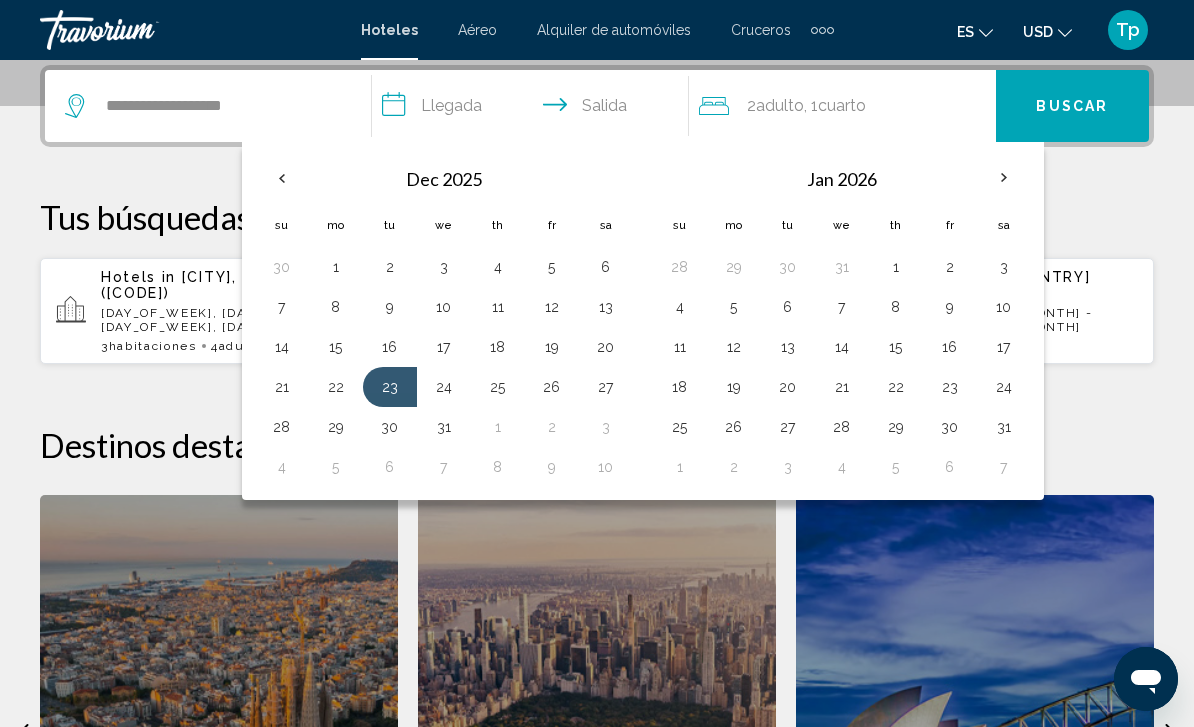 click on "30" at bounding box center (390, 427) 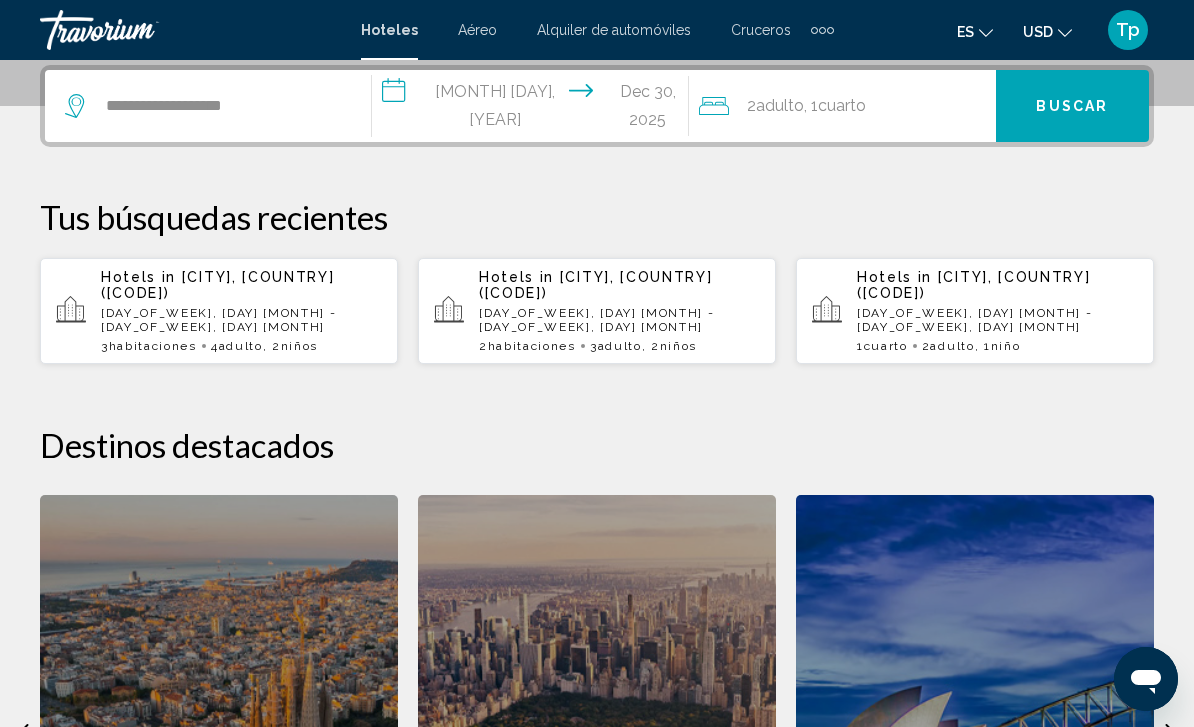 click on "Cuarto" 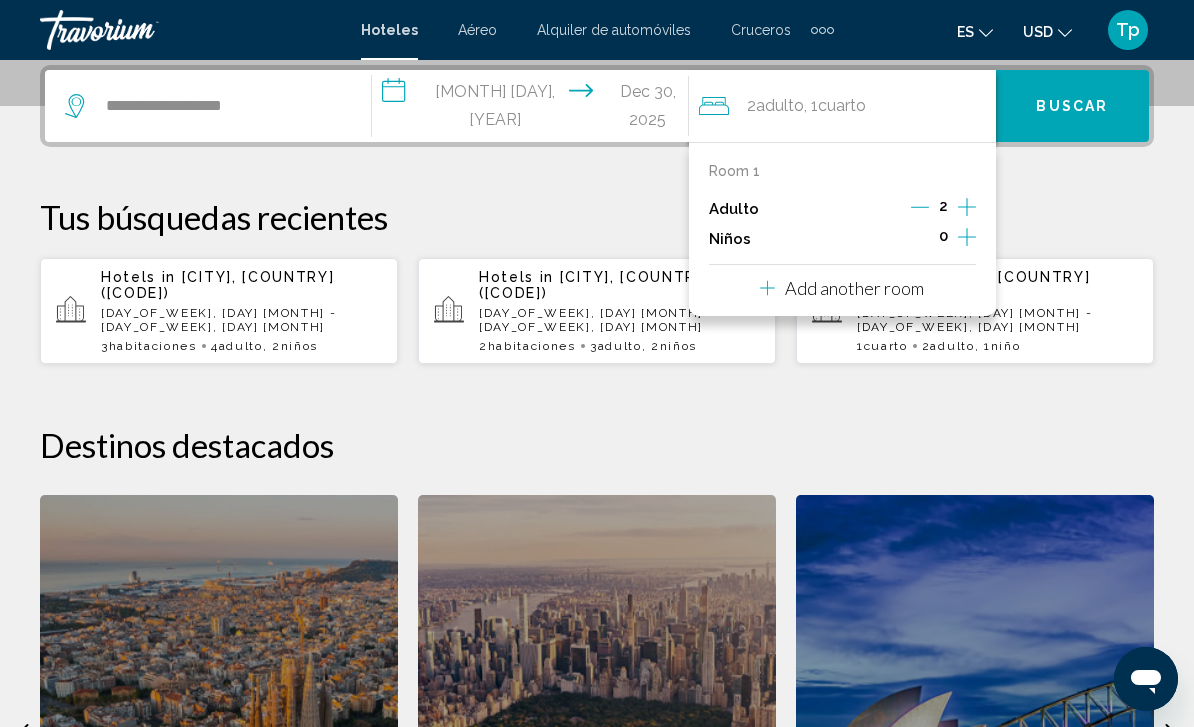 click at bounding box center [967, 239] 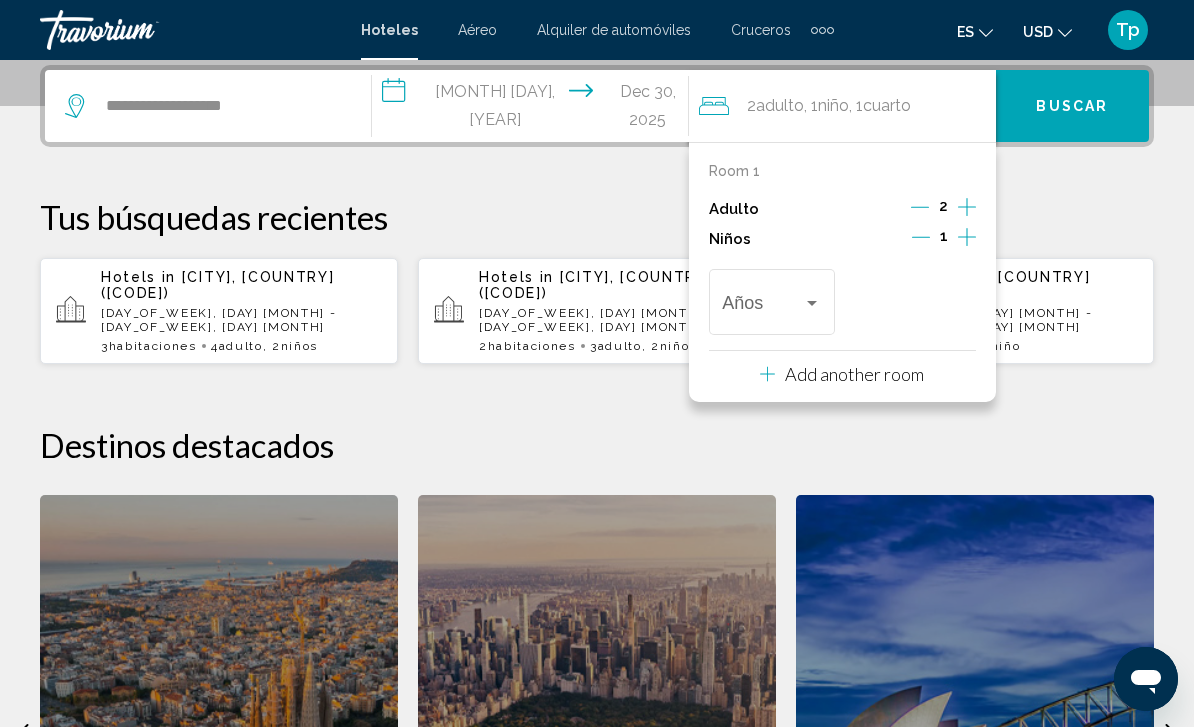 click at bounding box center (771, 307) 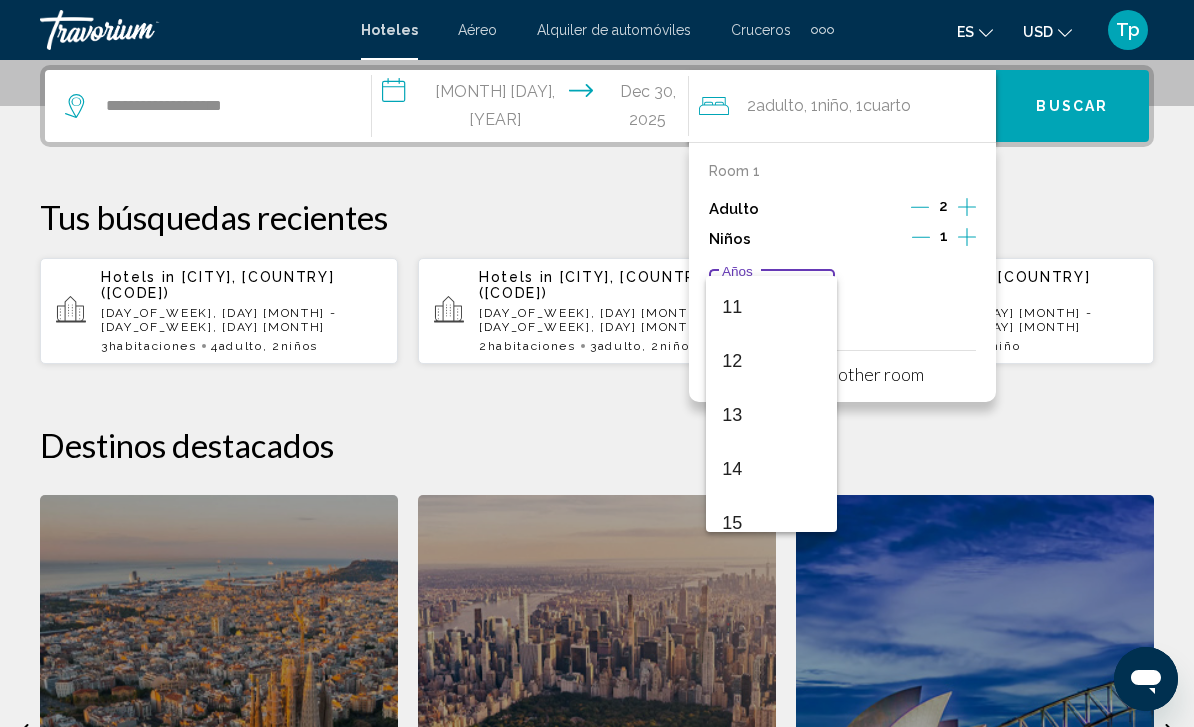 scroll, scrollTop: 595, scrollLeft: 0, axis: vertical 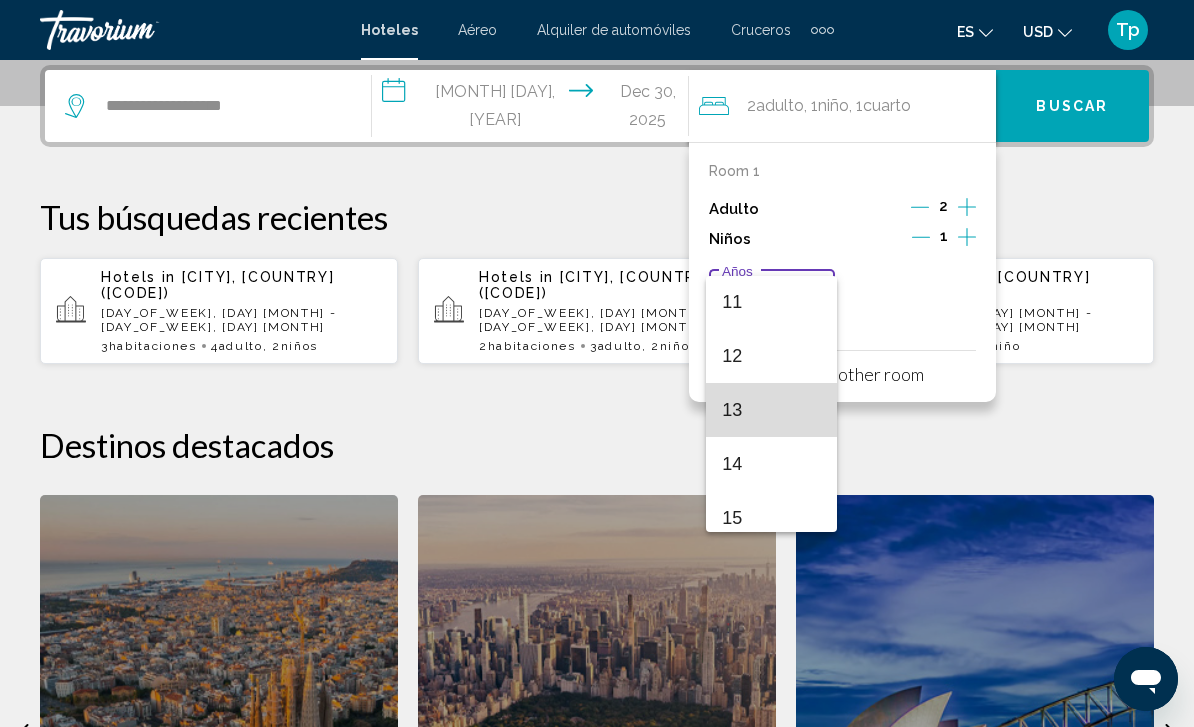 click on "13" at bounding box center [771, 410] 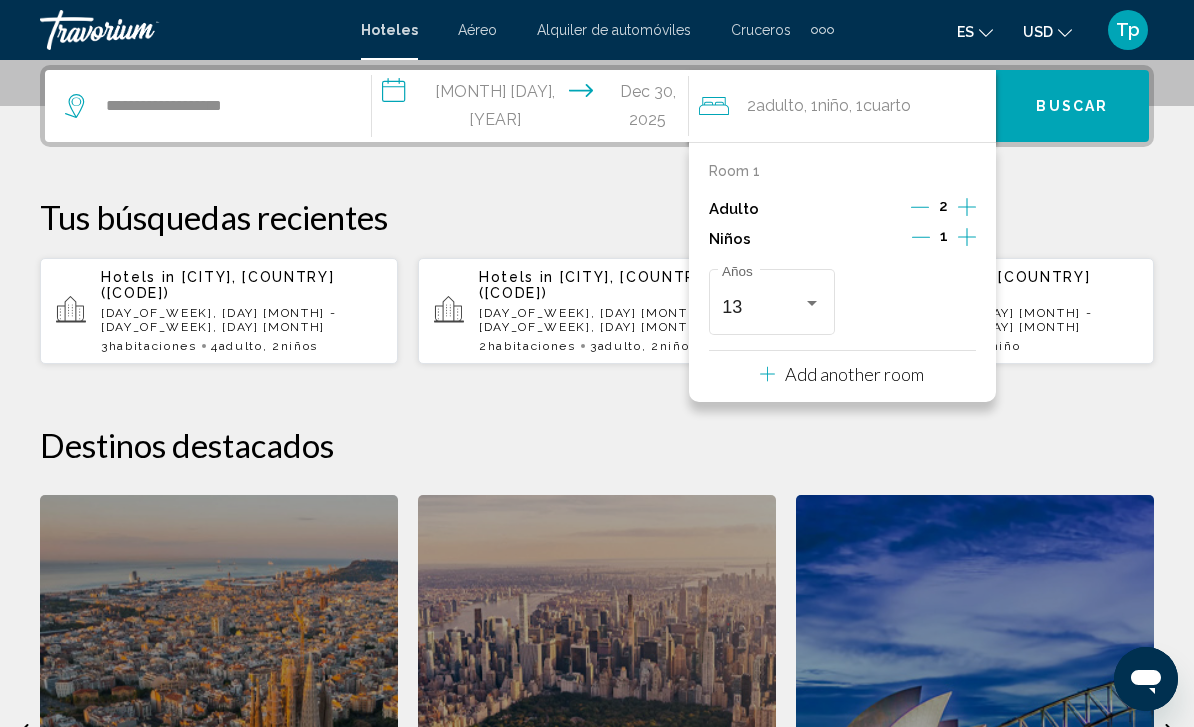click on "Room [NUMBER] Adulto
[NUMBER]
Niños
[NUMBER]
[NUMBER] Años
Add another room" at bounding box center (842, 272) 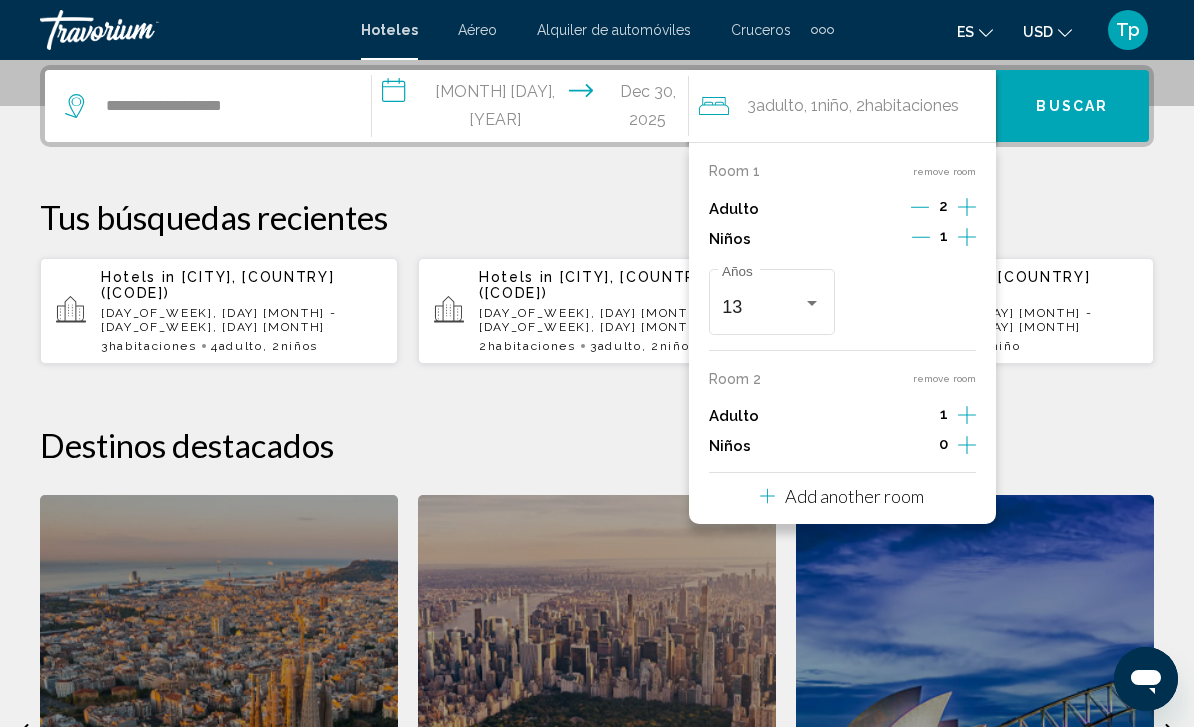 click at bounding box center (967, 447) 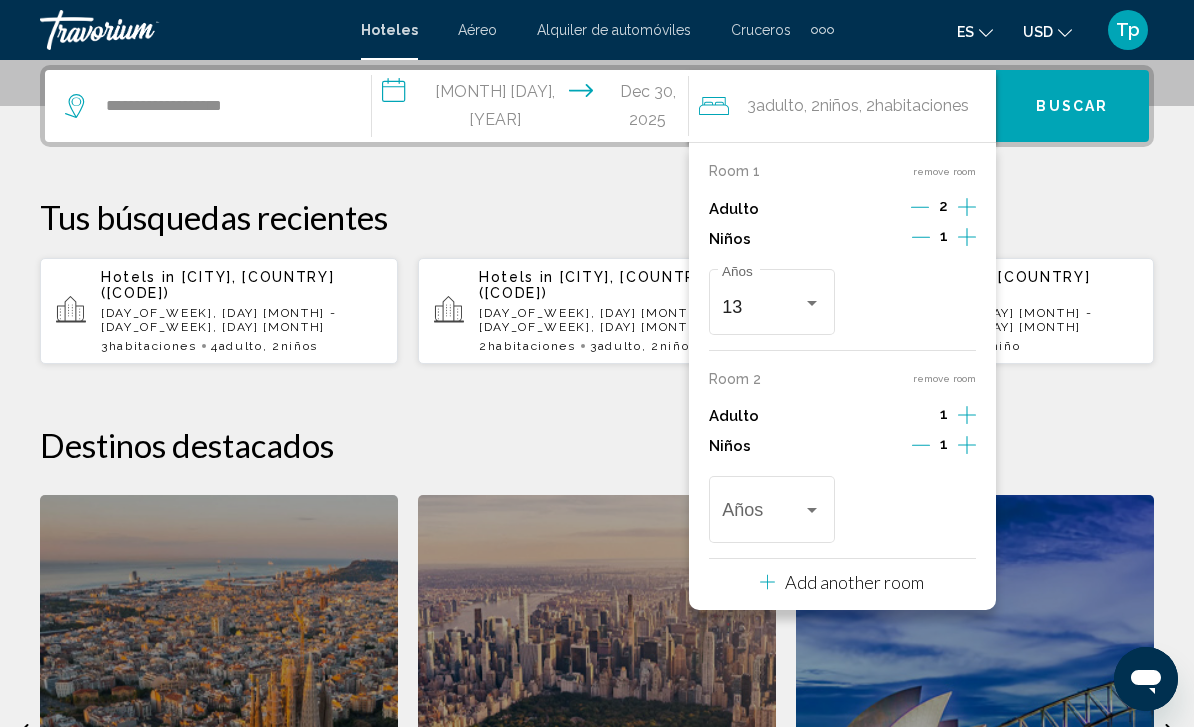 click at bounding box center (771, 515) 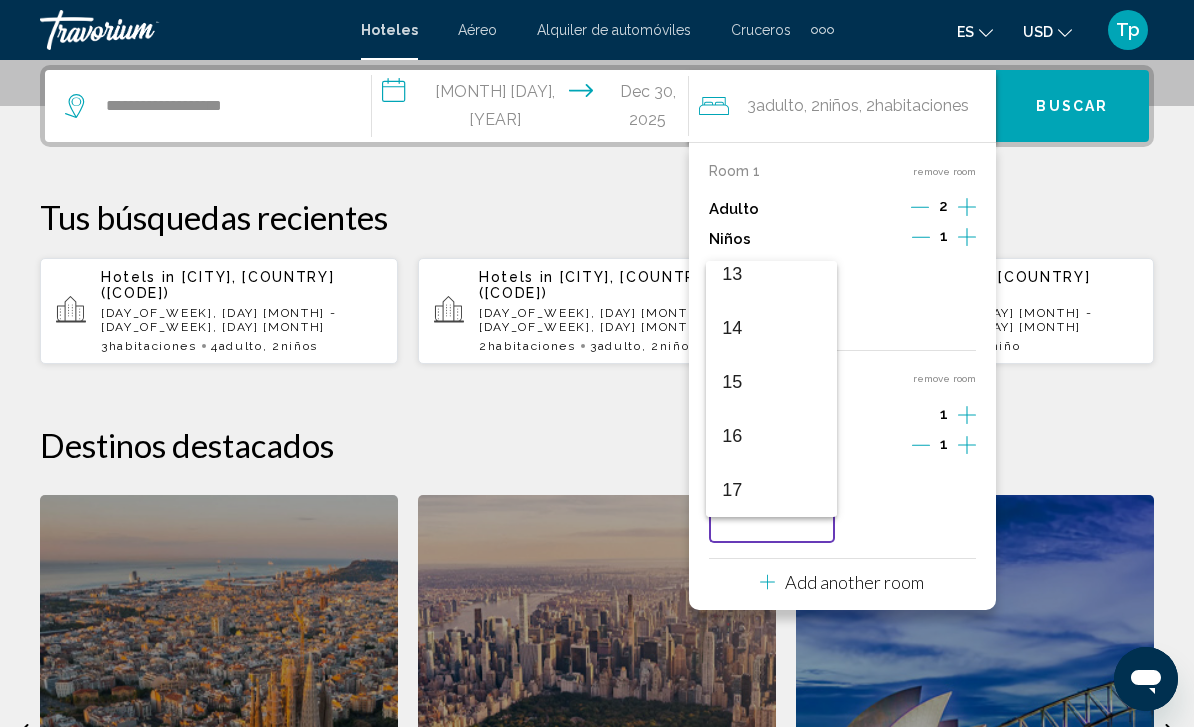 scroll, scrollTop: 716, scrollLeft: 0, axis: vertical 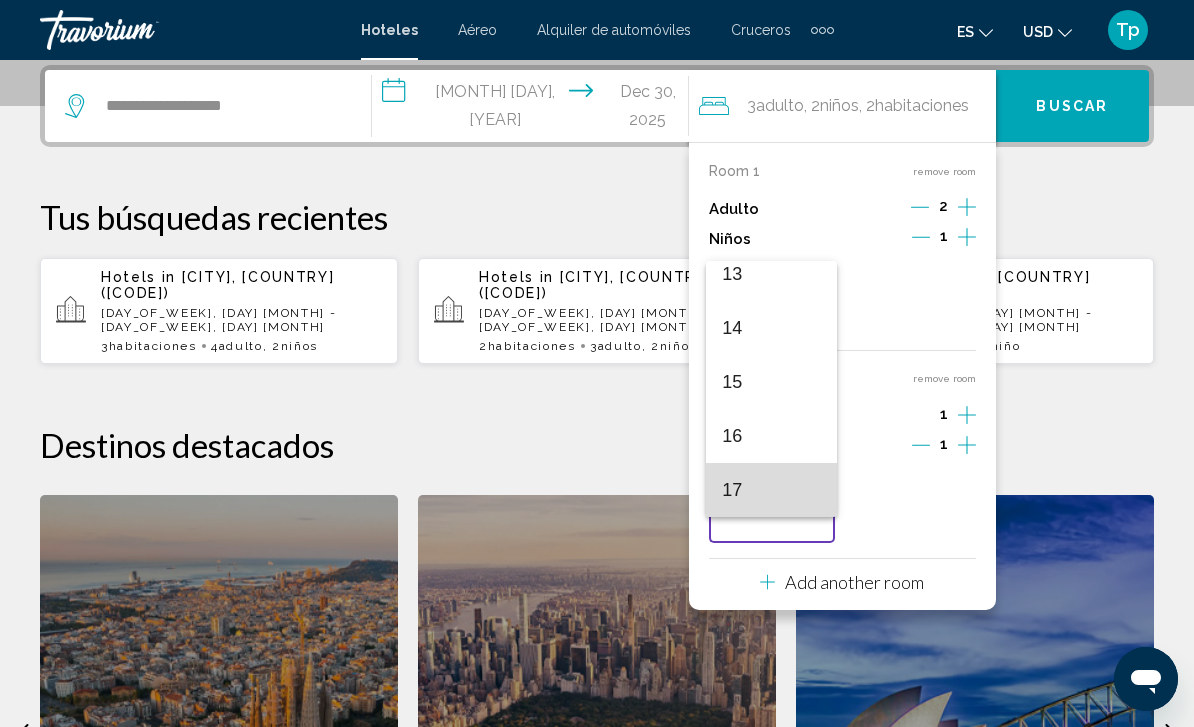 click on "17" at bounding box center (771, 490) 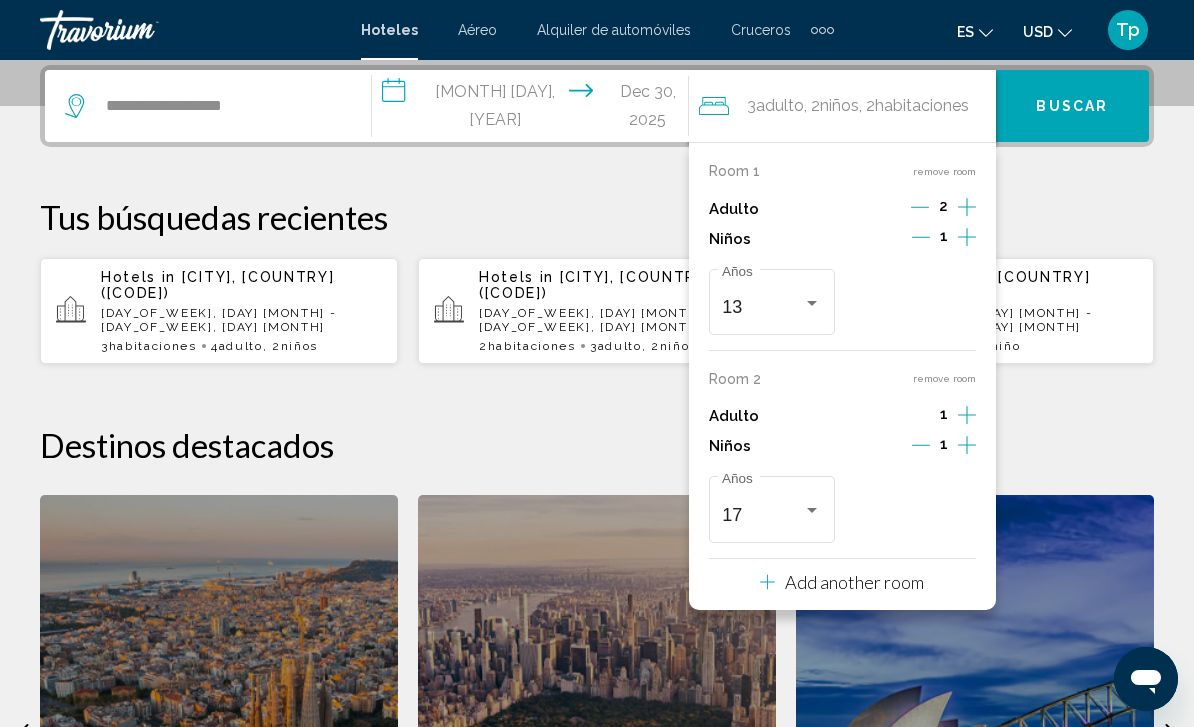 click on "Add another room" at bounding box center [842, 582] 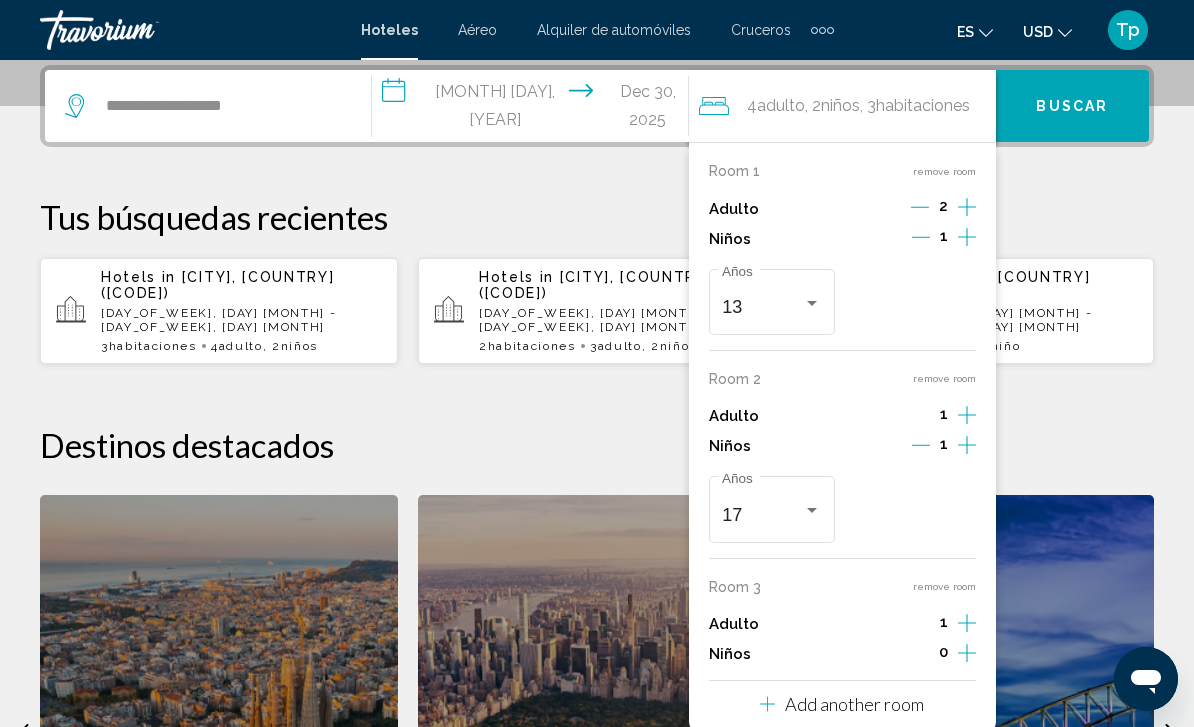 click on "Buscar" at bounding box center [1072, 107] 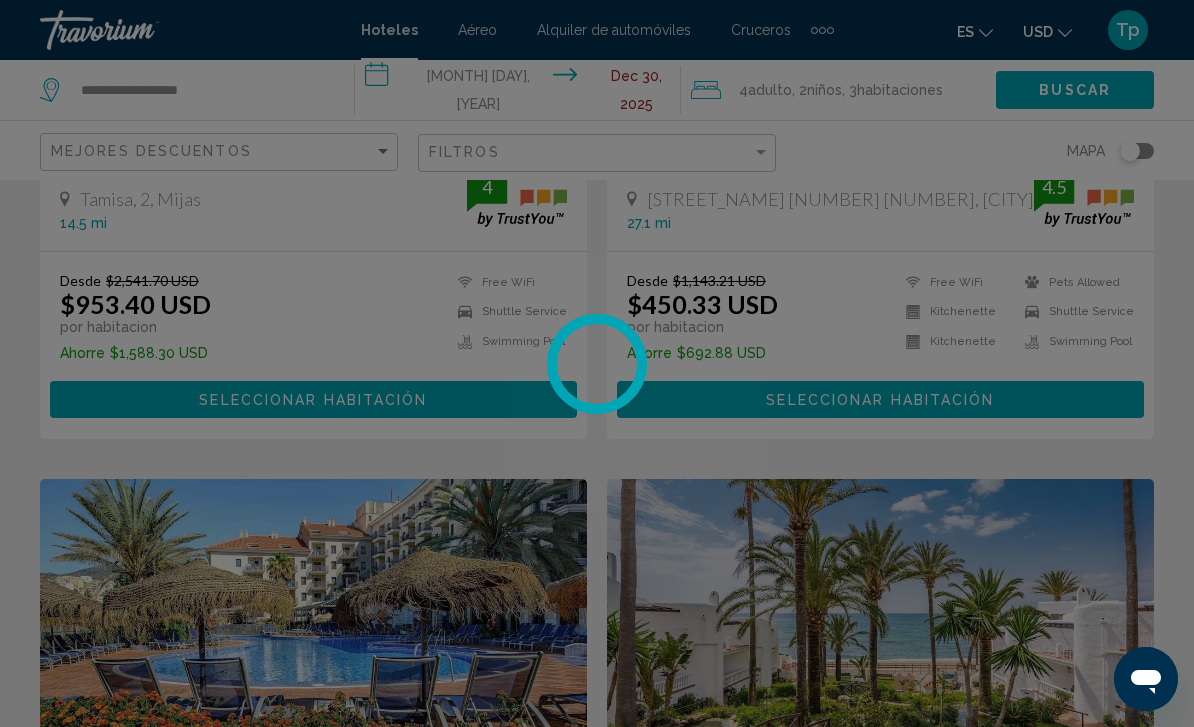 scroll, scrollTop: 0, scrollLeft: 0, axis: both 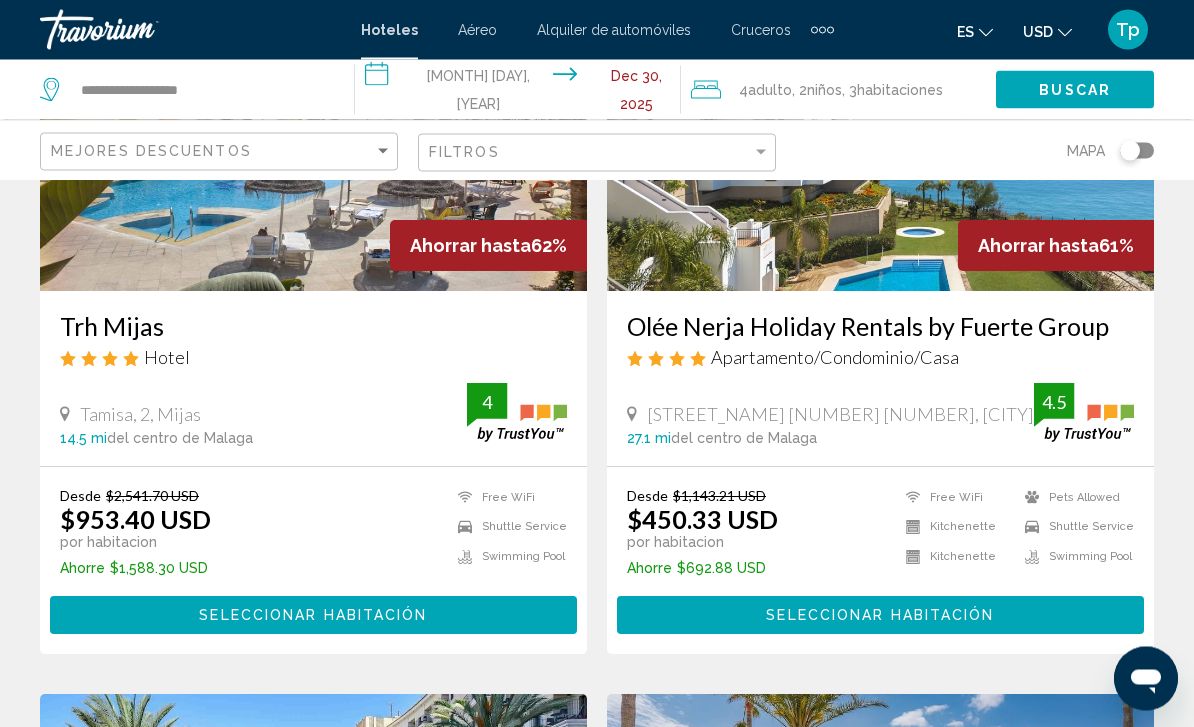 click on "USD" 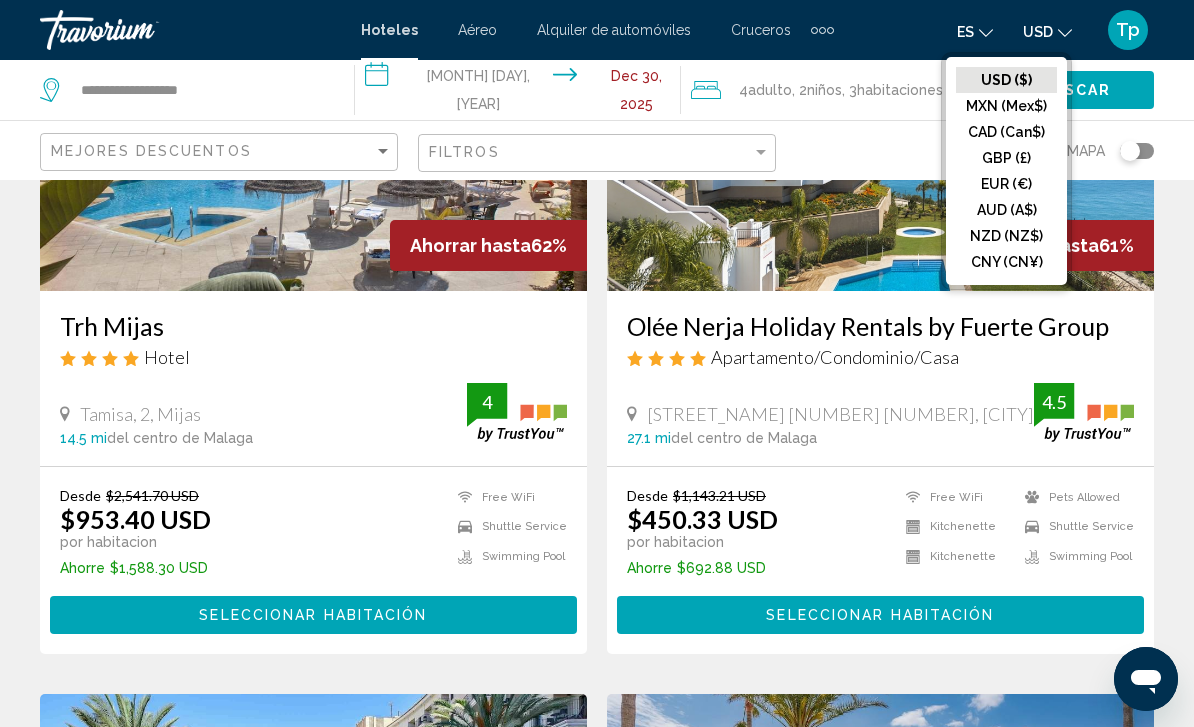 click on "GBP (£)" 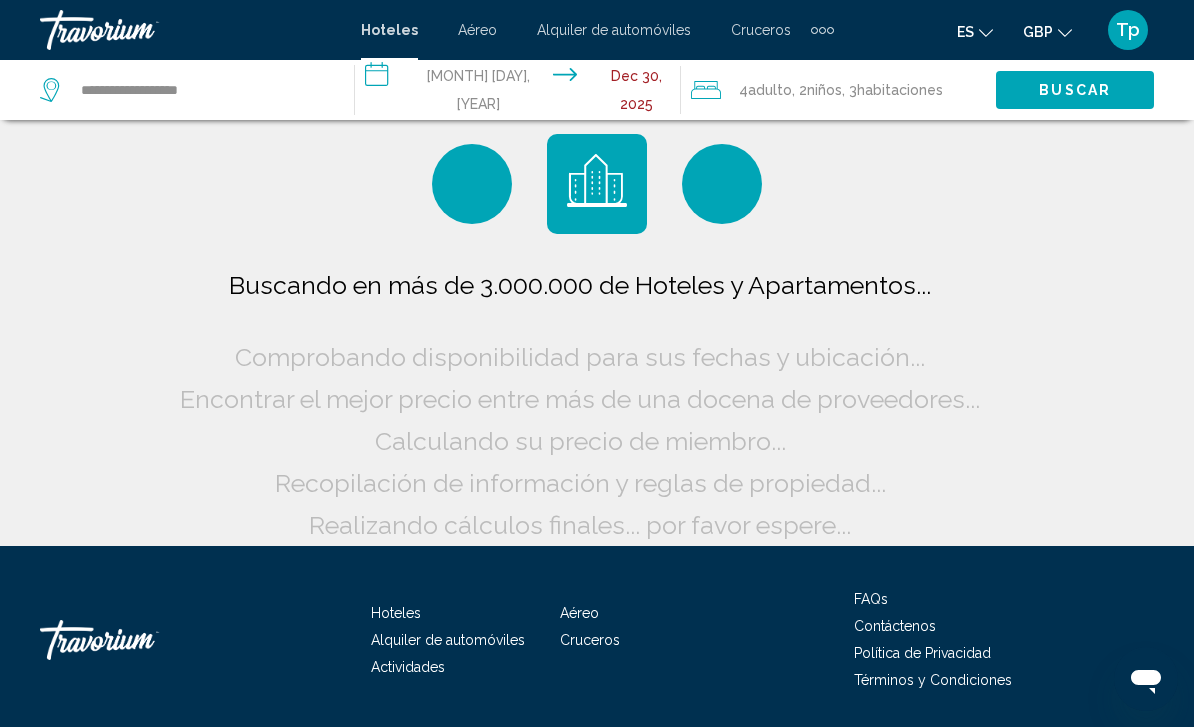 scroll, scrollTop: 0, scrollLeft: 0, axis: both 